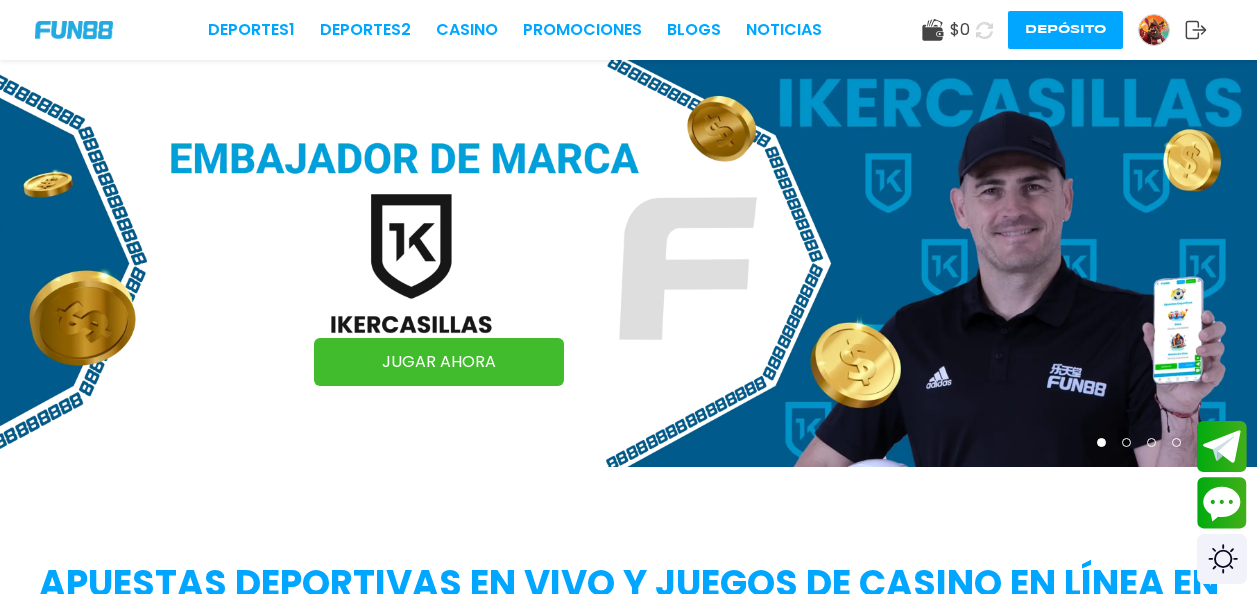scroll, scrollTop: 0, scrollLeft: 0, axis: both 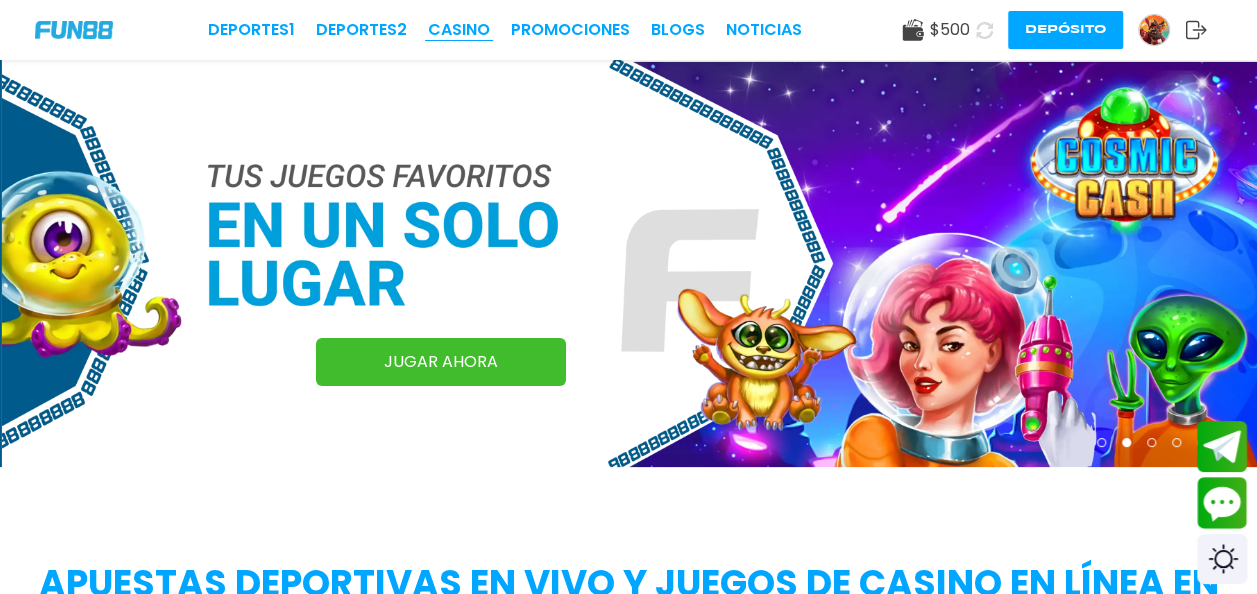 click on "CASINO" at bounding box center [459, 30] 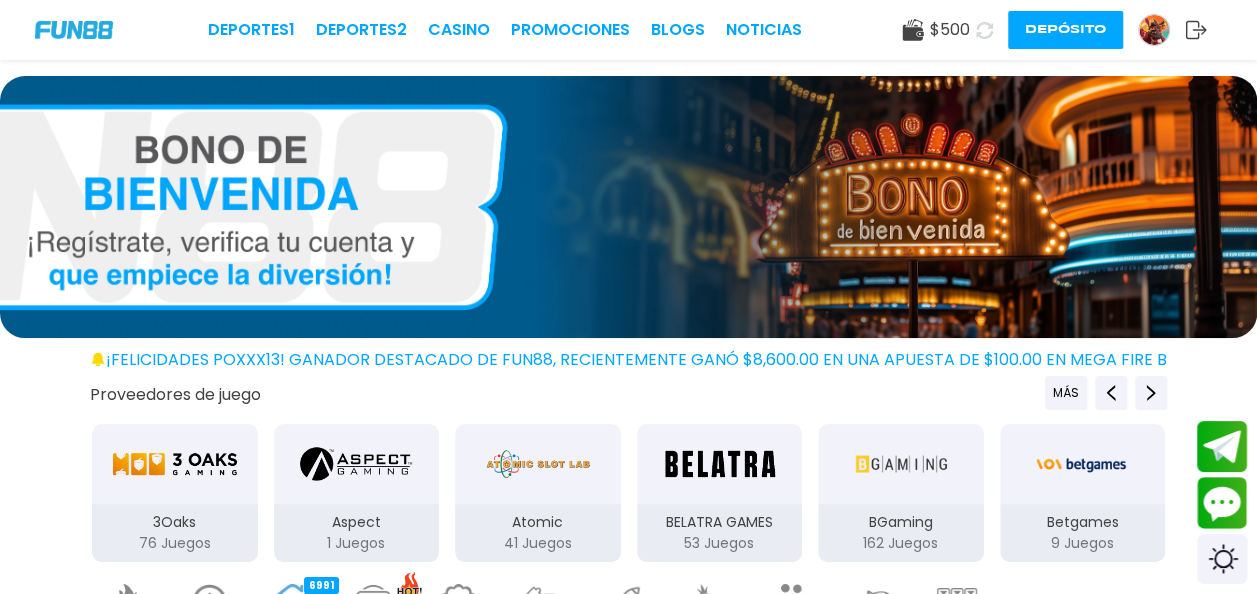 scroll, scrollTop: 517, scrollLeft: 0, axis: vertical 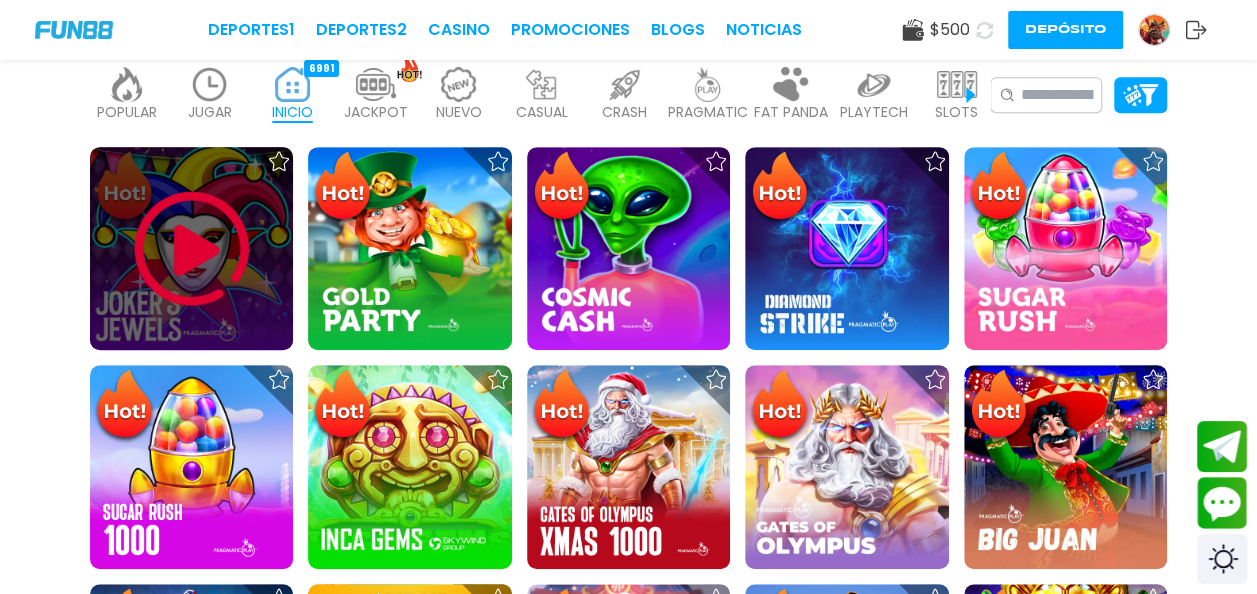 click at bounding box center [192, 249] 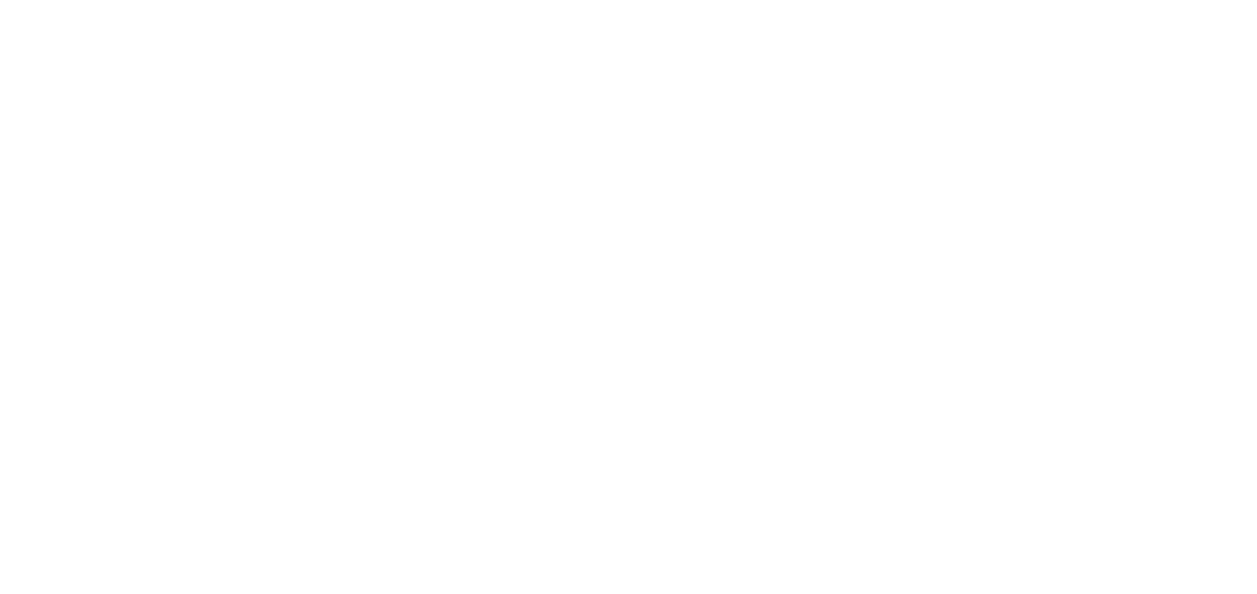 scroll, scrollTop: 0, scrollLeft: 0, axis: both 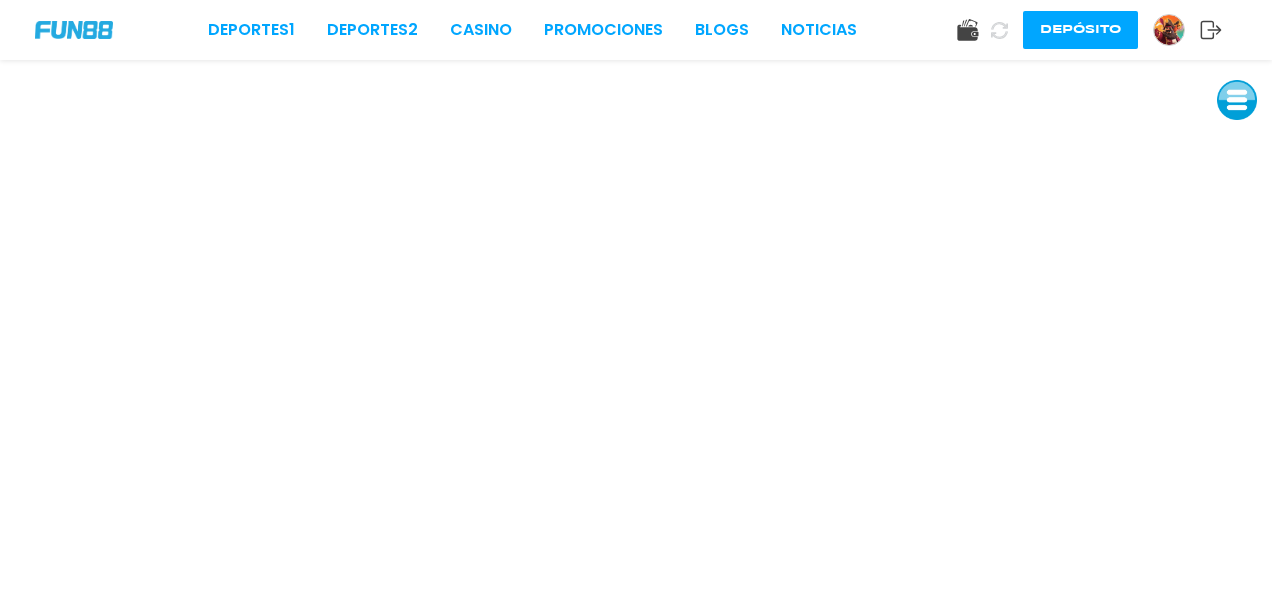 click 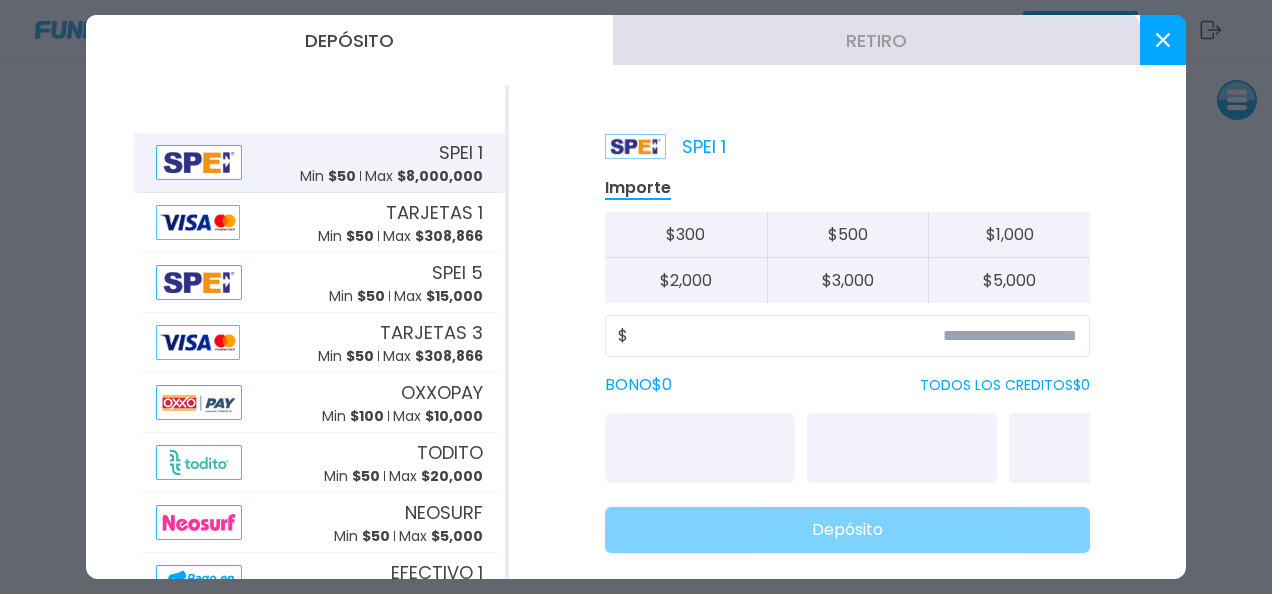 click at bounding box center [1163, 40] 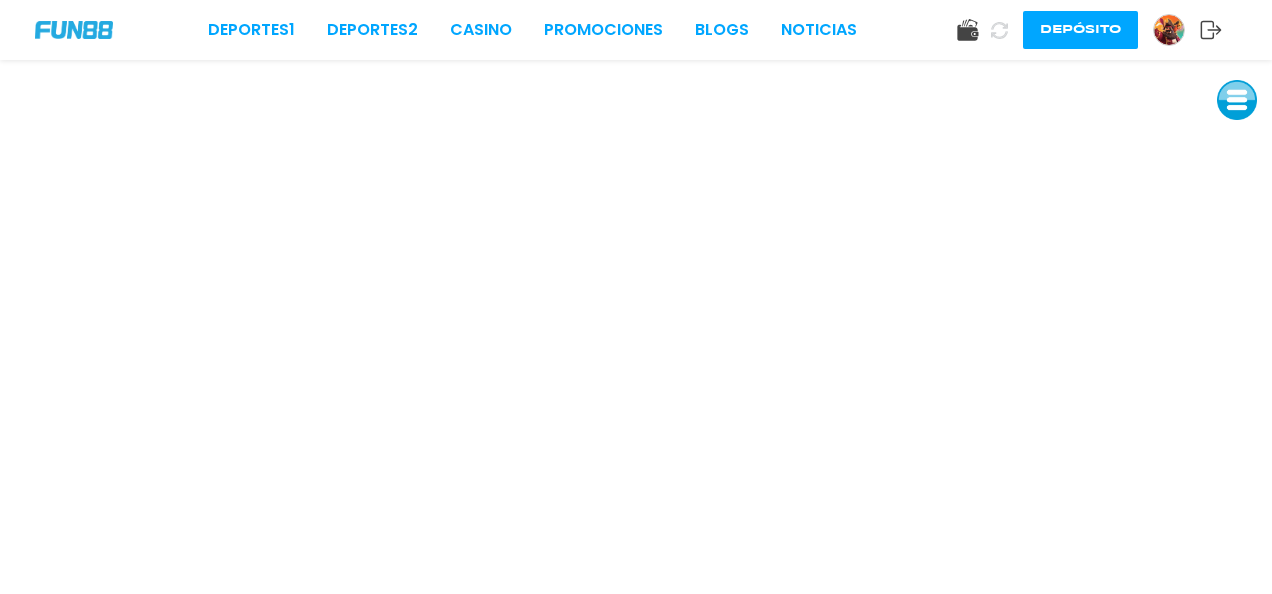 click at bounding box center [1169, 30] 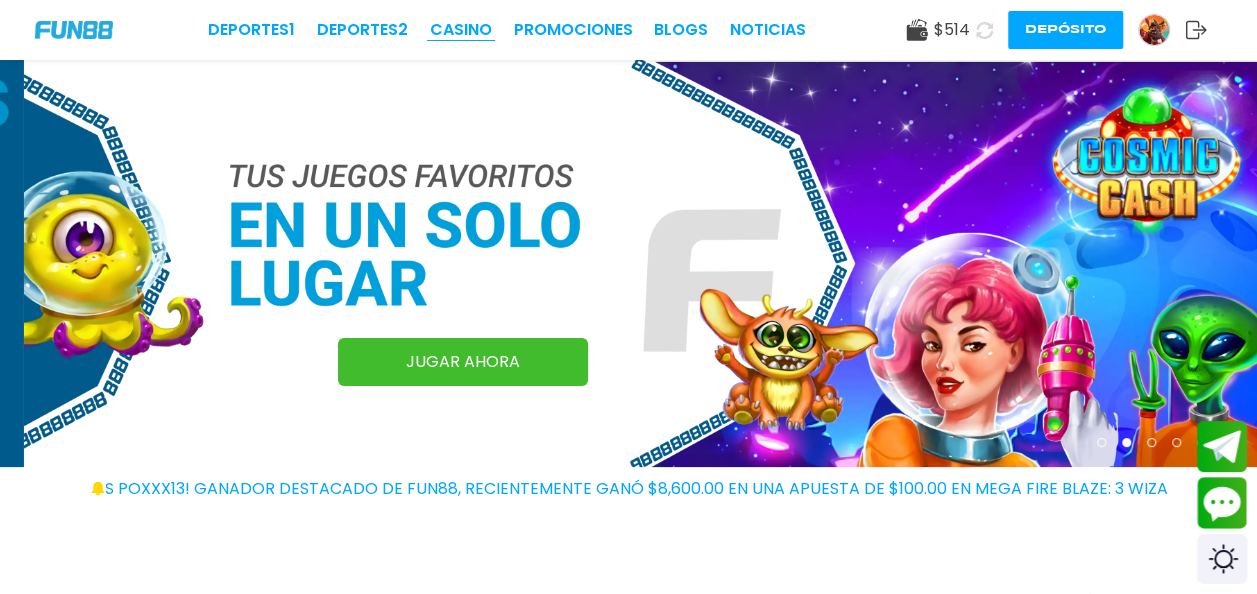 click on "CASINO" at bounding box center (461, 30) 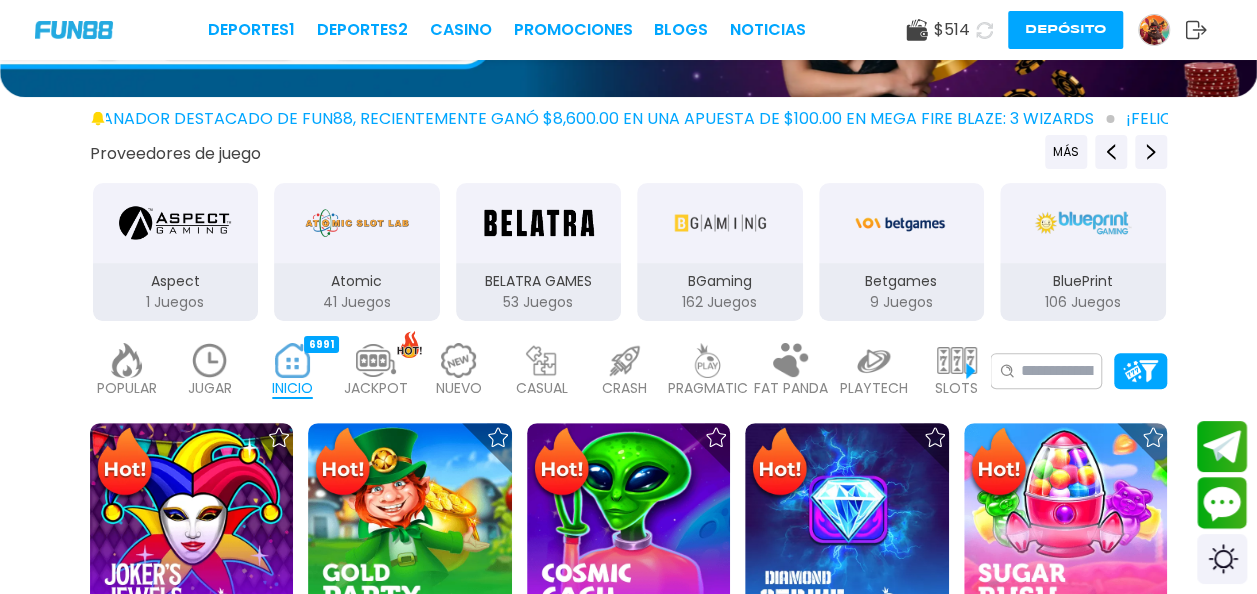 scroll, scrollTop: 246, scrollLeft: 0, axis: vertical 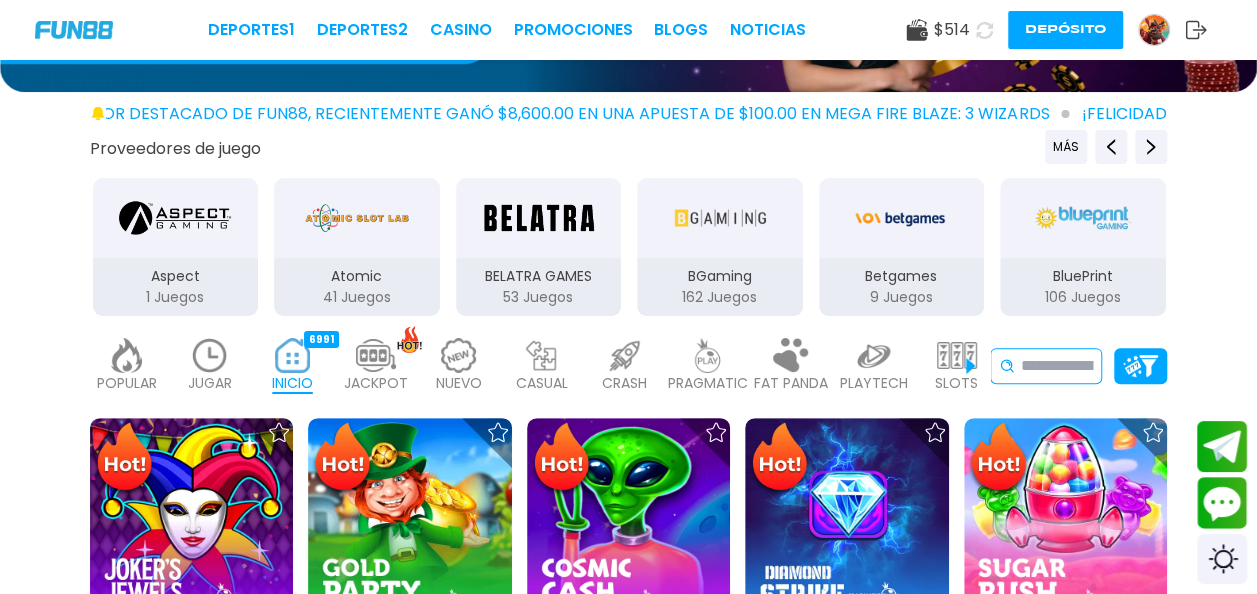 click at bounding box center [1057, 366] 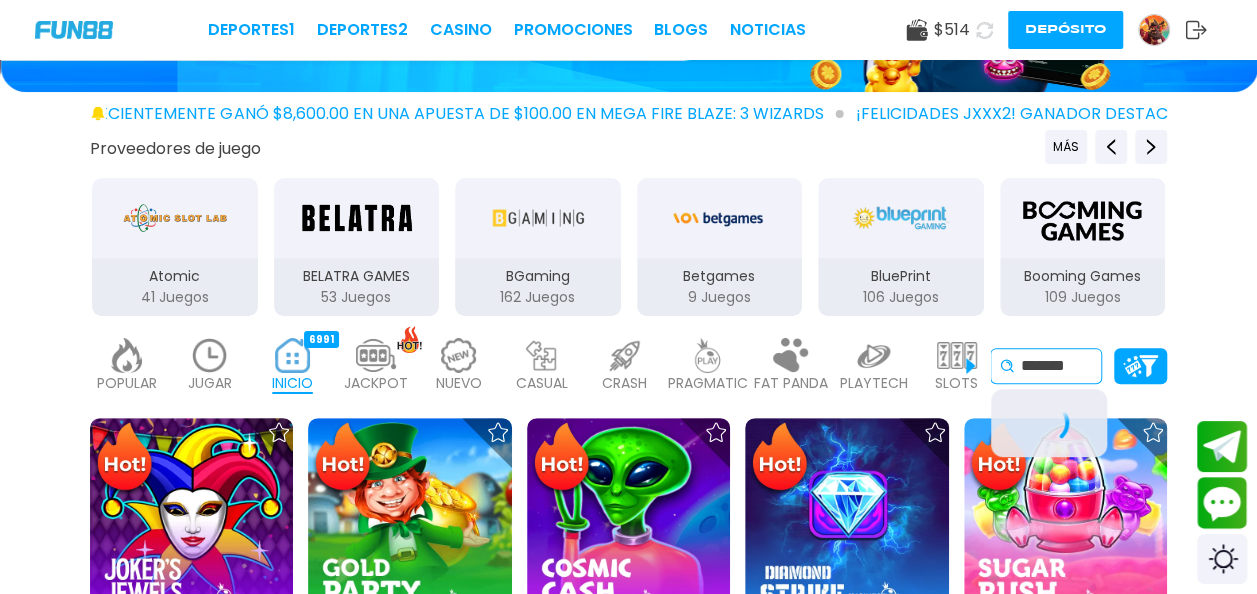 type on "*******" 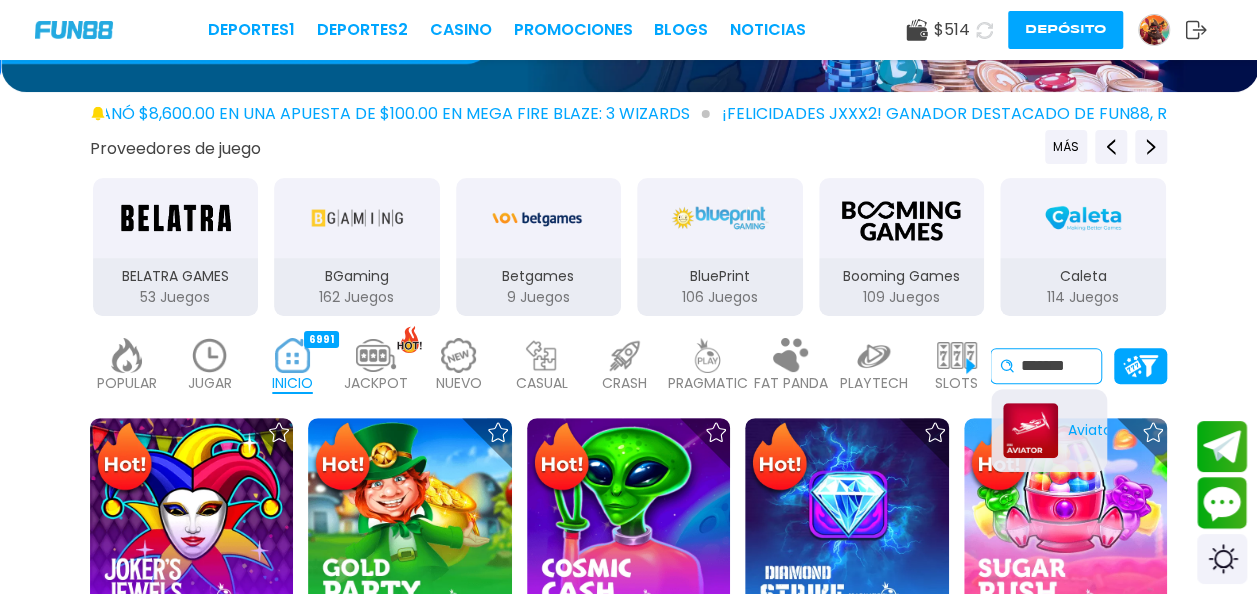 click on "Aviator" at bounding box center (1049, 430) 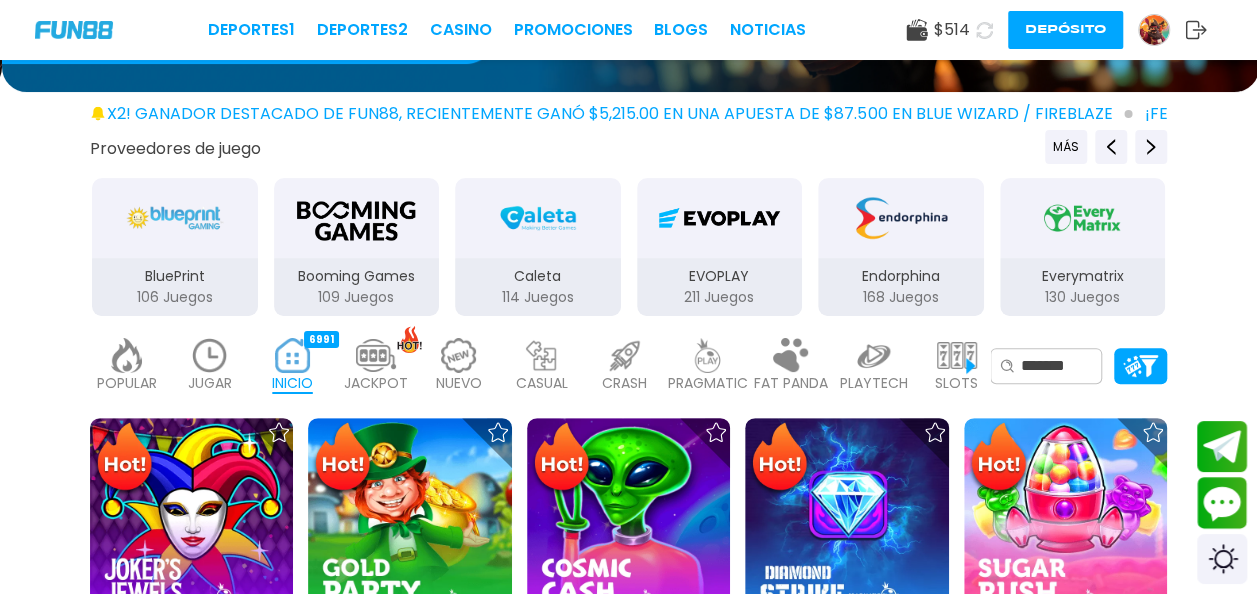 click at bounding box center [625, 355] 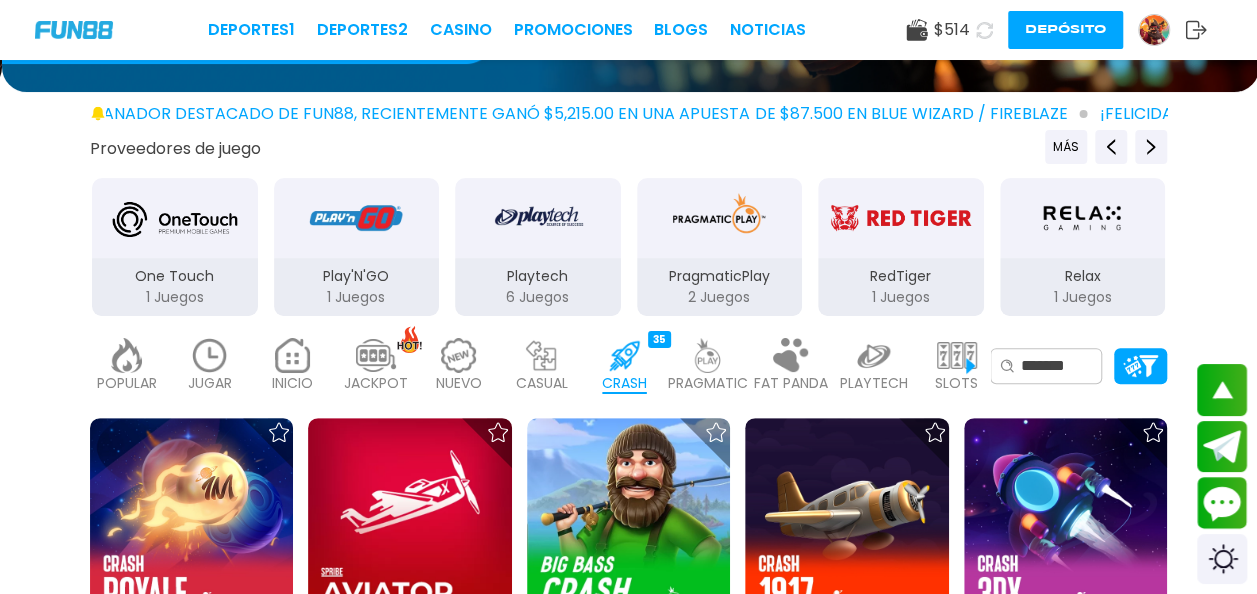 scroll, scrollTop: 560, scrollLeft: 0, axis: vertical 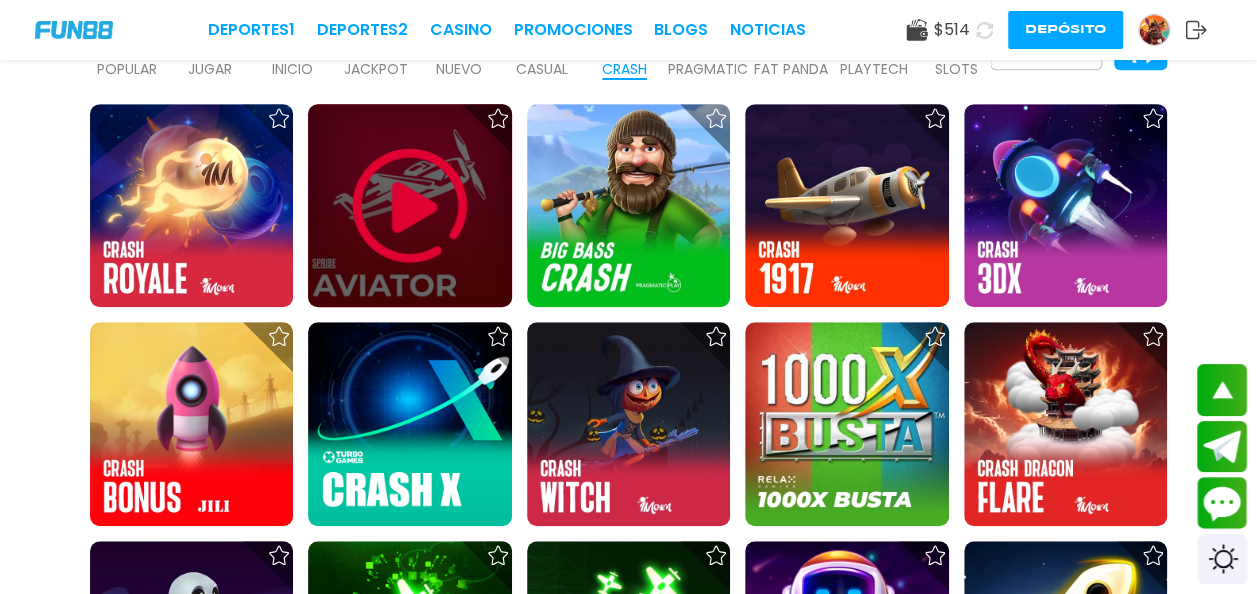 click at bounding box center (409, 205) 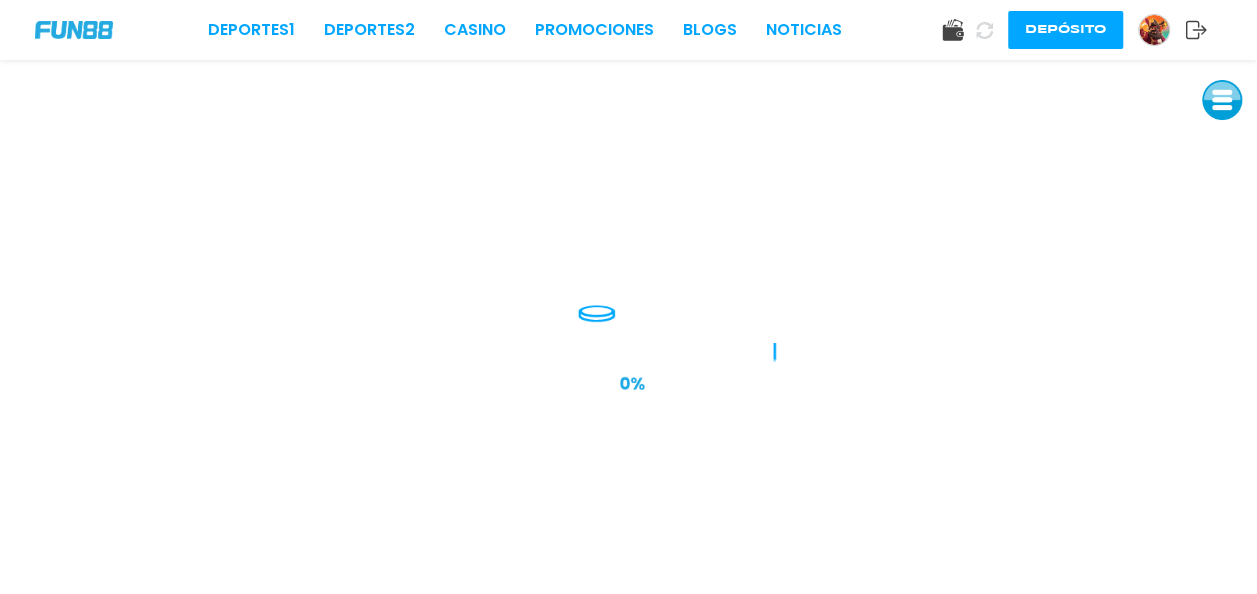 scroll, scrollTop: 0, scrollLeft: 0, axis: both 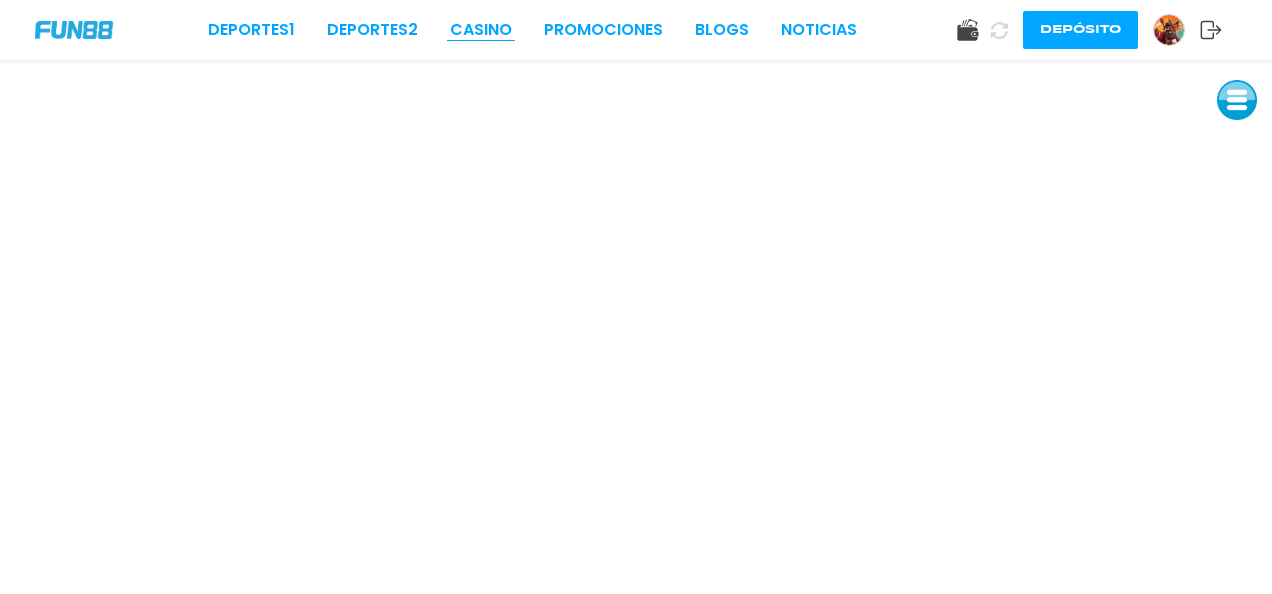 click on "CASINO" at bounding box center (481, 30) 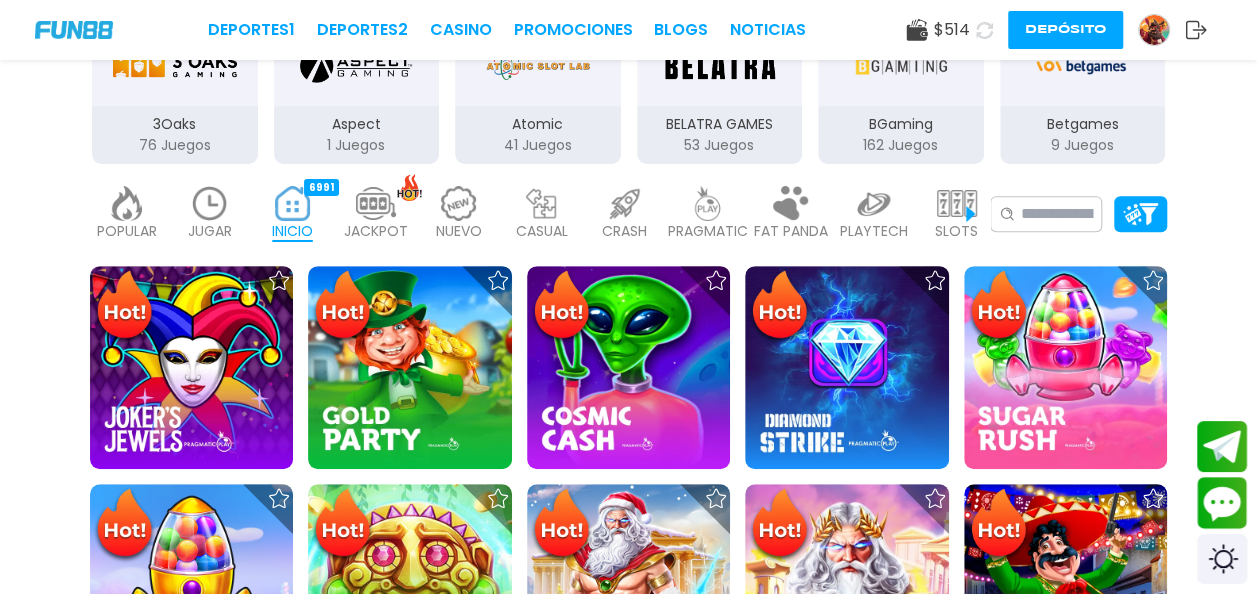 scroll, scrollTop: 400, scrollLeft: 0, axis: vertical 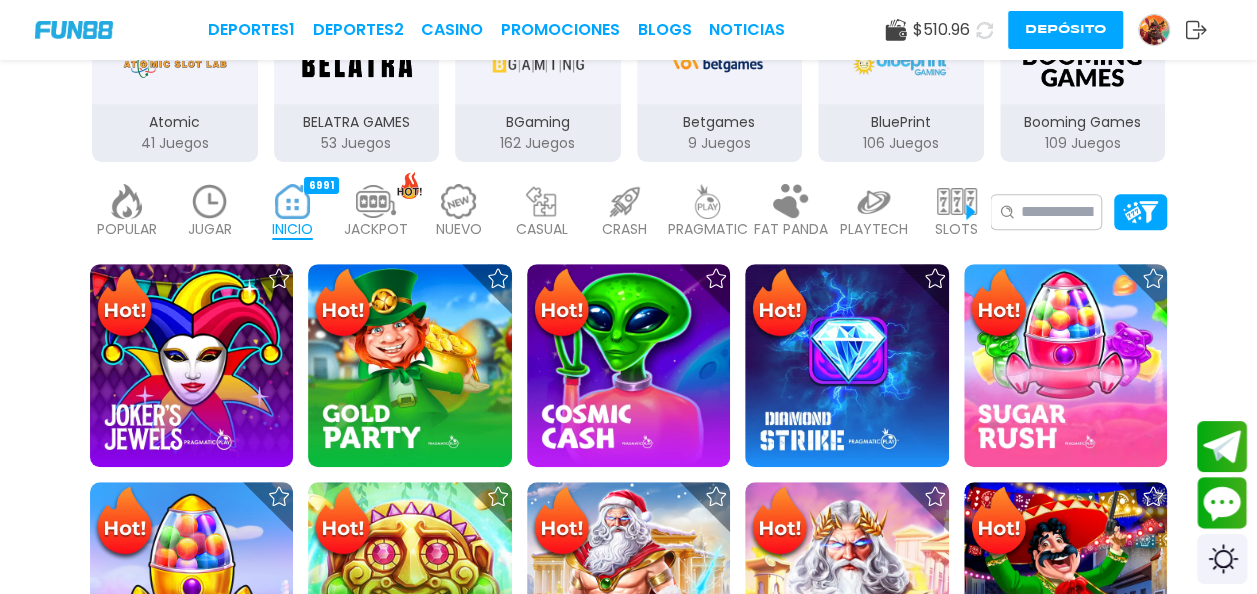click on "POPULAR 40 JUGAR 4 INICIO 6991 JACKPOT 133 NUEVO 979 CASUAL 17 CRASH 35 PRAGMATIC 492 FAT PANDA 9 PLAYTECH 41 SLOTS 6046 BINGO 143 EN VIVO 849 CARTAS 197 OTROS 334 No se ha encontrado ningún juego." at bounding box center [628, 212] 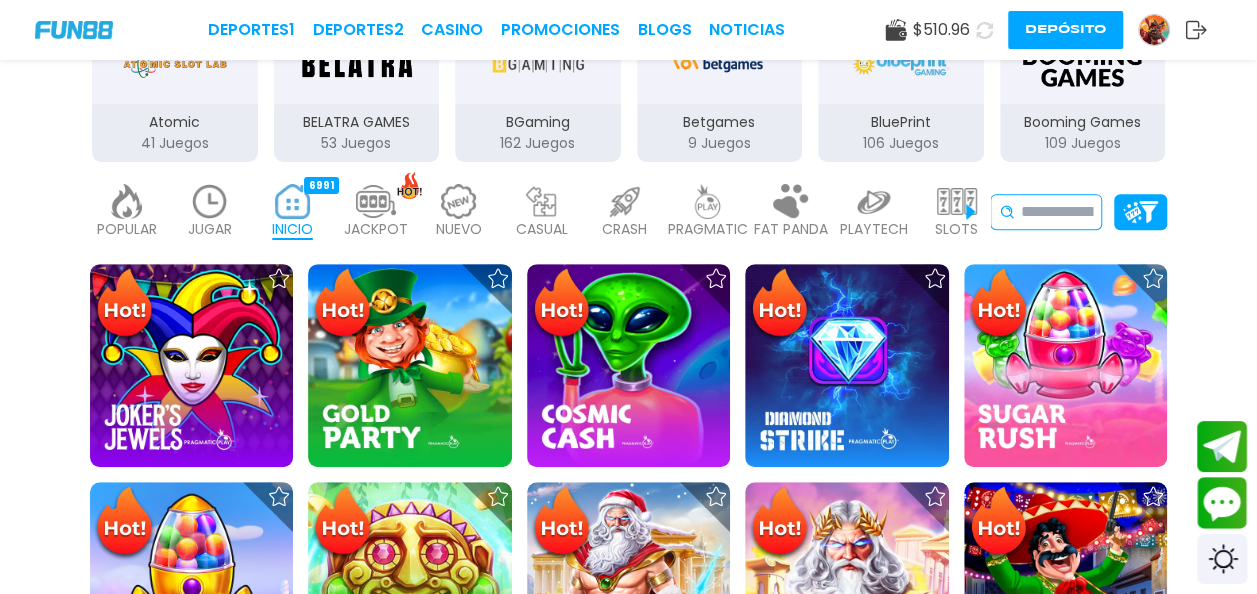 click at bounding box center [1057, 212] 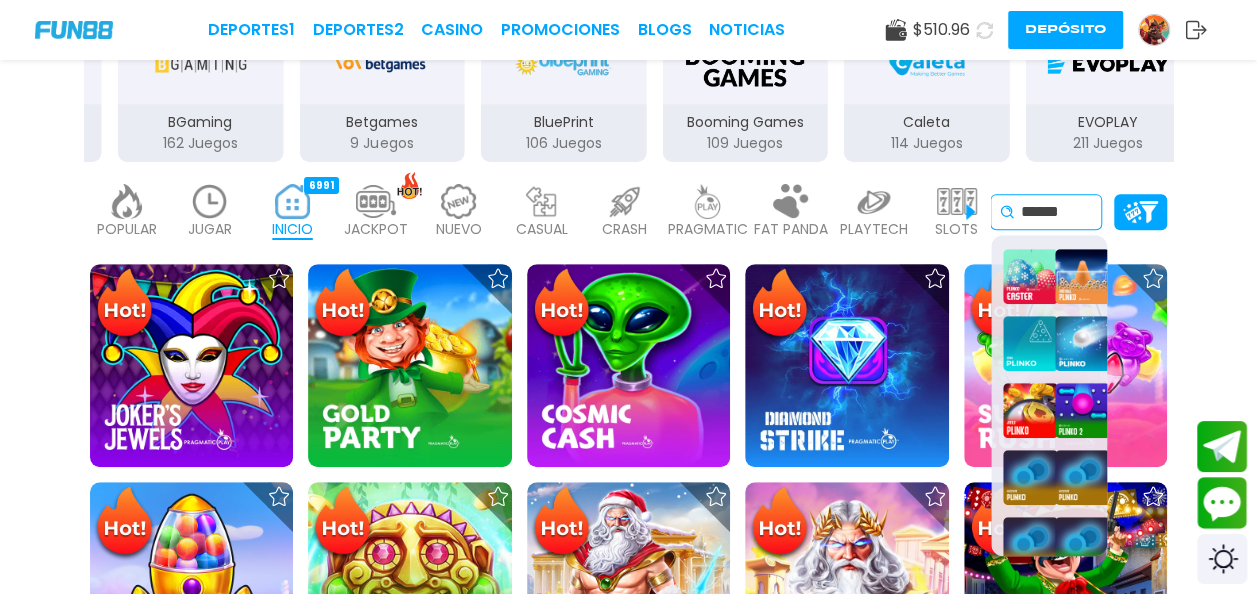 type on "******" 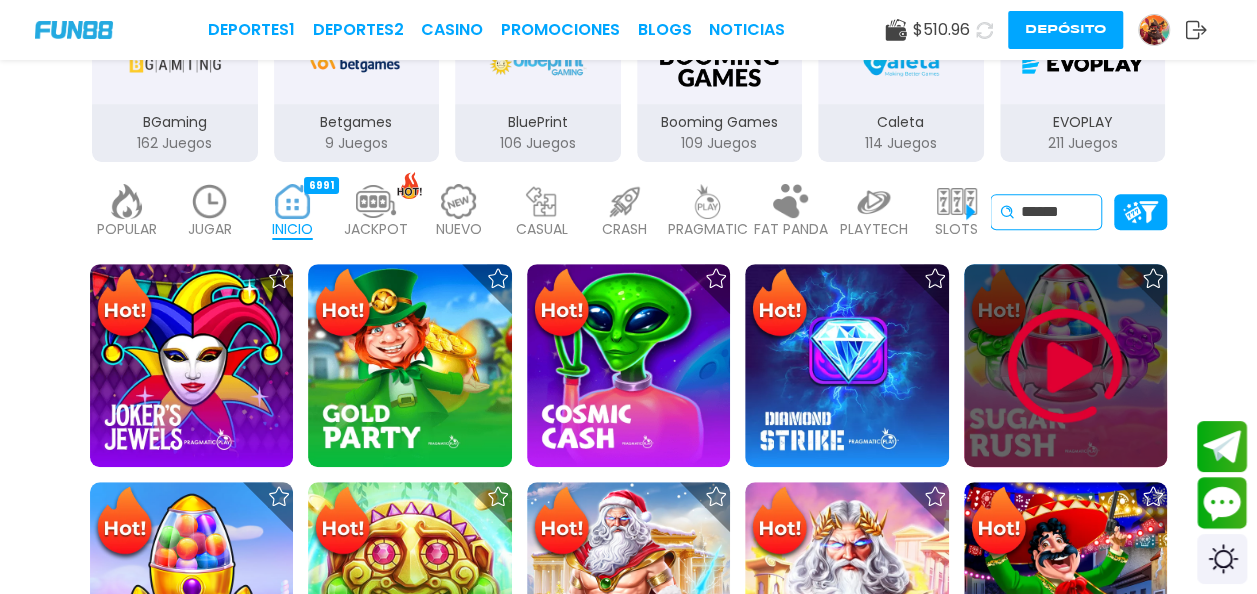 scroll, scrollTop: 0, scrollLeft: 0, axis: both 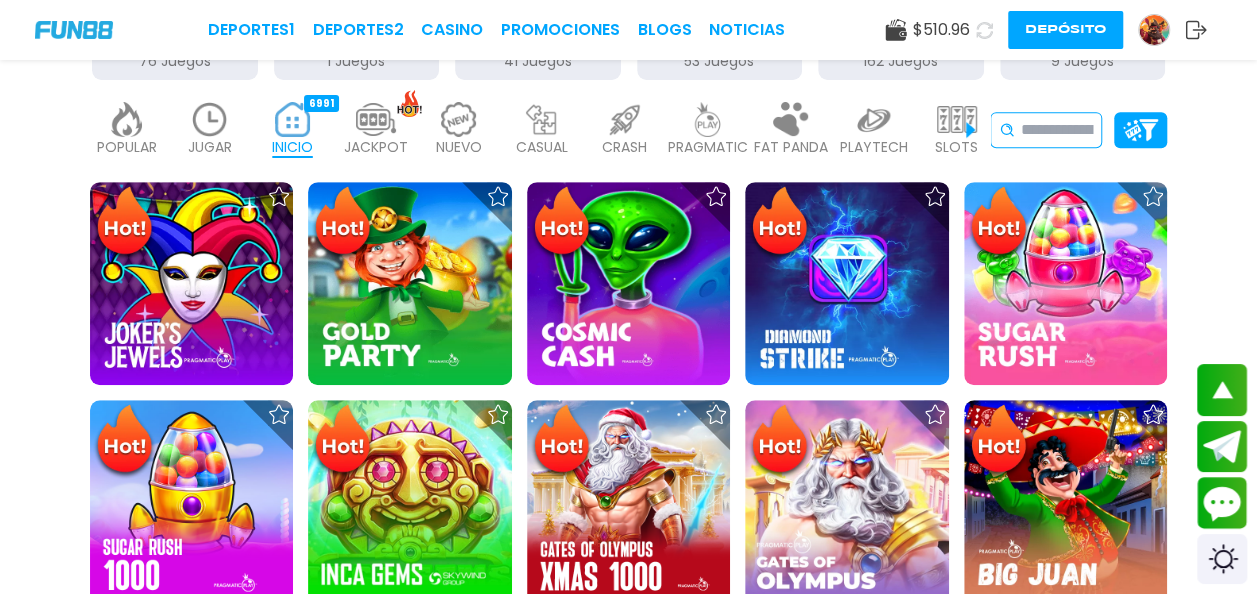 click at bounding box center [1057, 130] 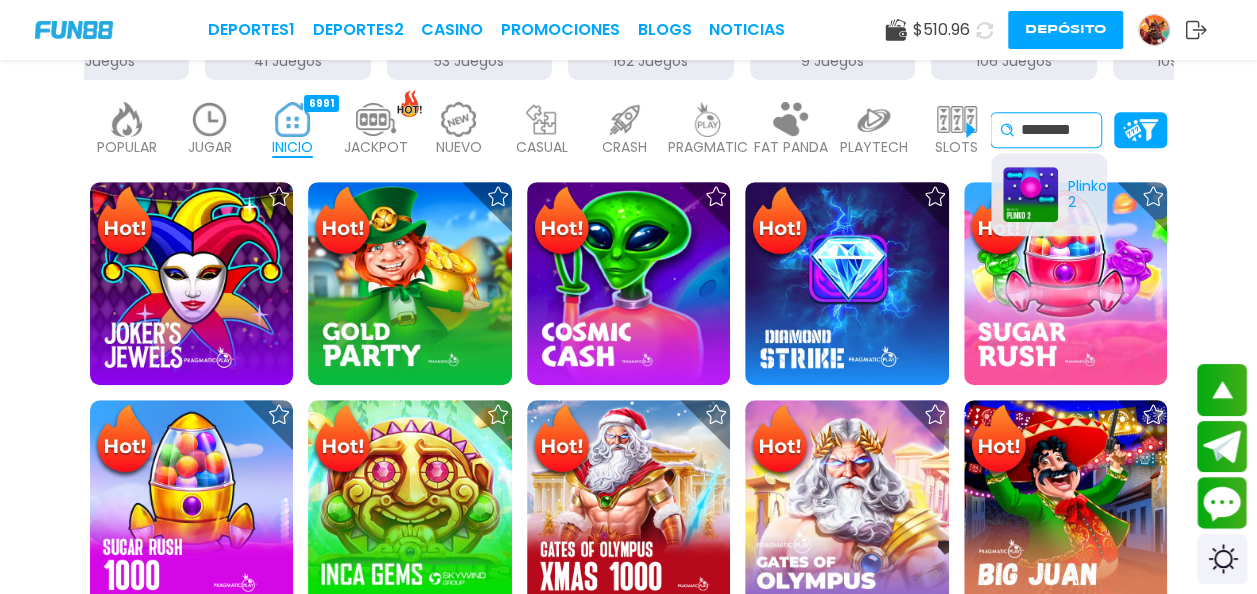 type on "********" 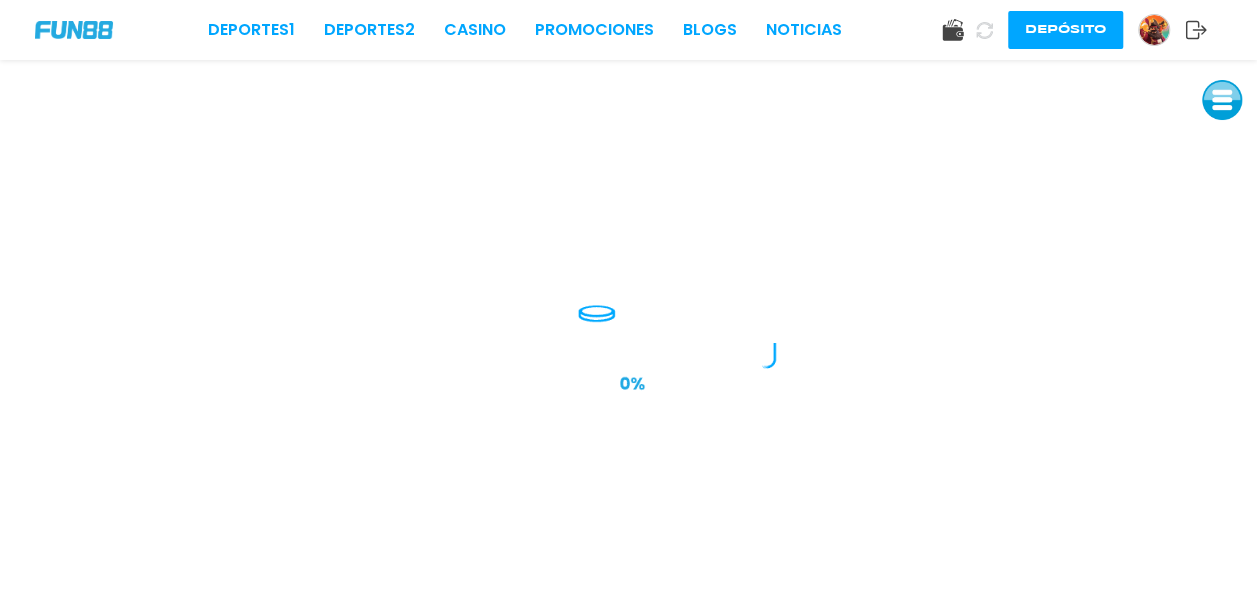 scroll, scrollTop: 0, scrollLeft: 0, axis: both 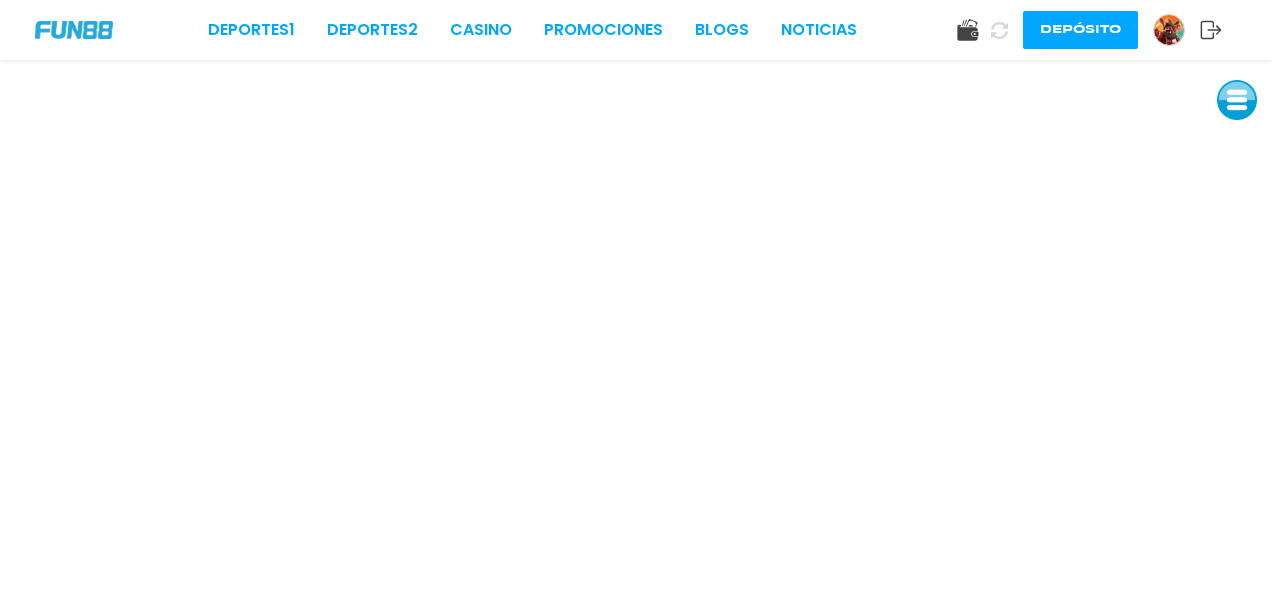 click at bounding box center [74, 29] 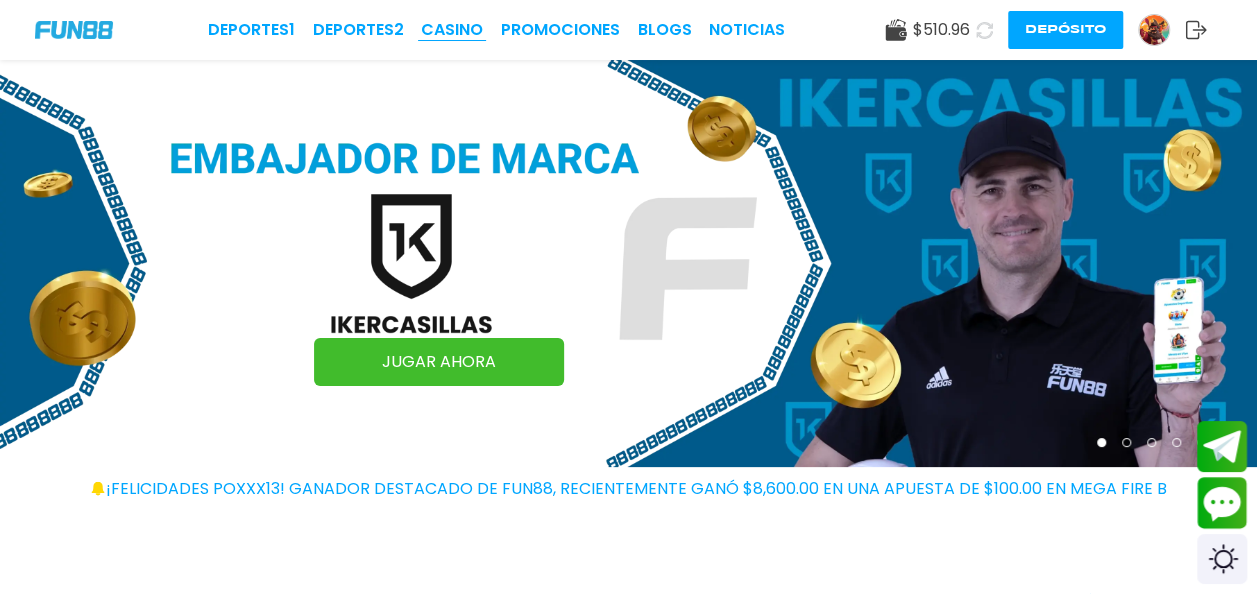 click on "CASINO" at bounding box center [452, 30] 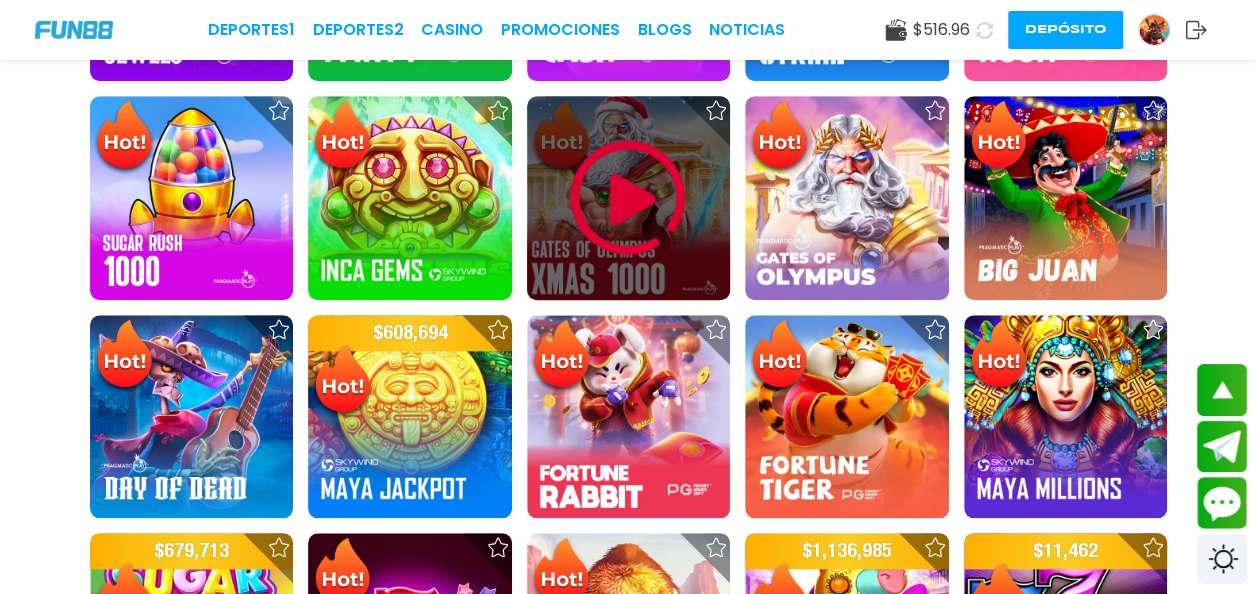 scroll, scrollTop: 789, scrollLeft: 0, axis: vertical 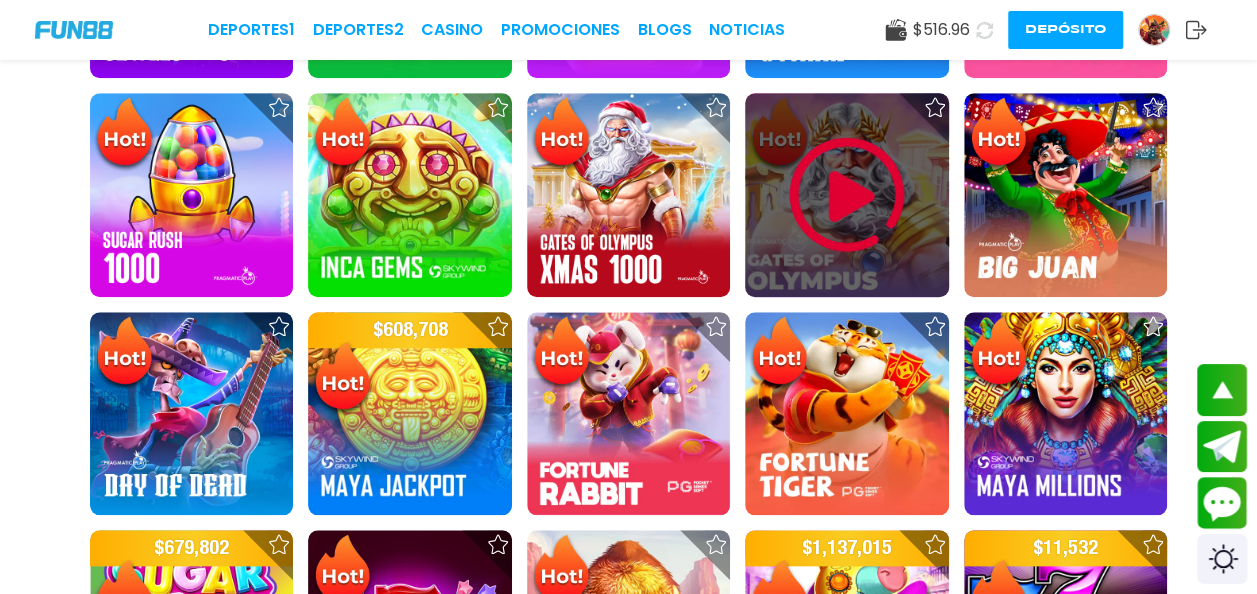 click at bounding box center (847, 195) 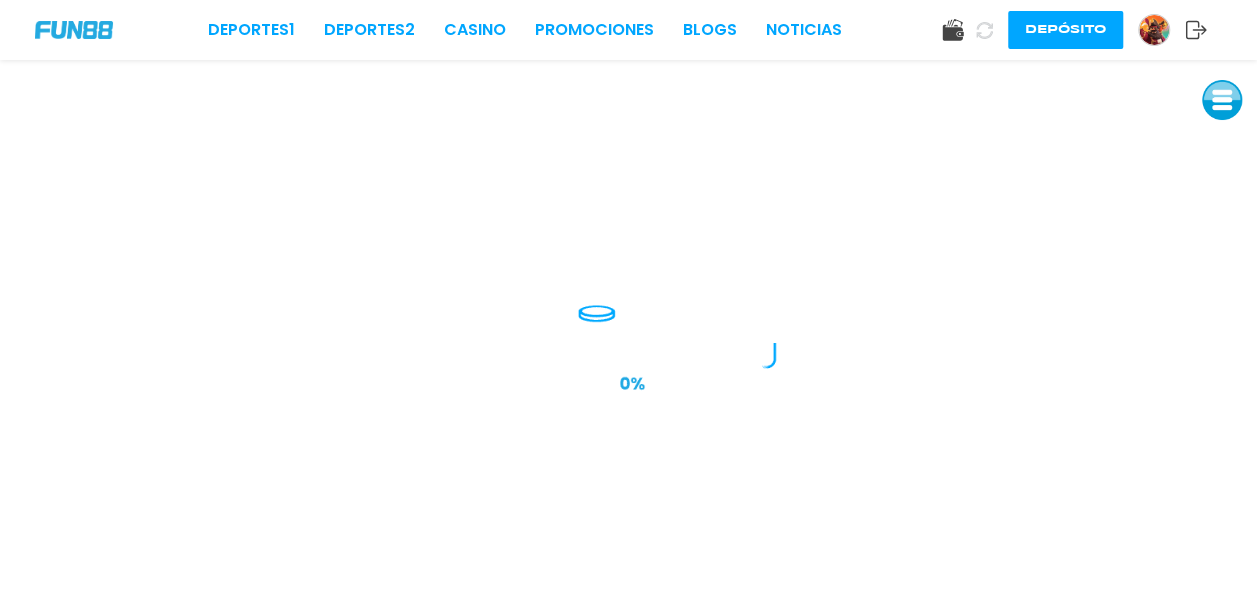 scroll, scrollTop: 0, scrollLeft: 0, axis: both 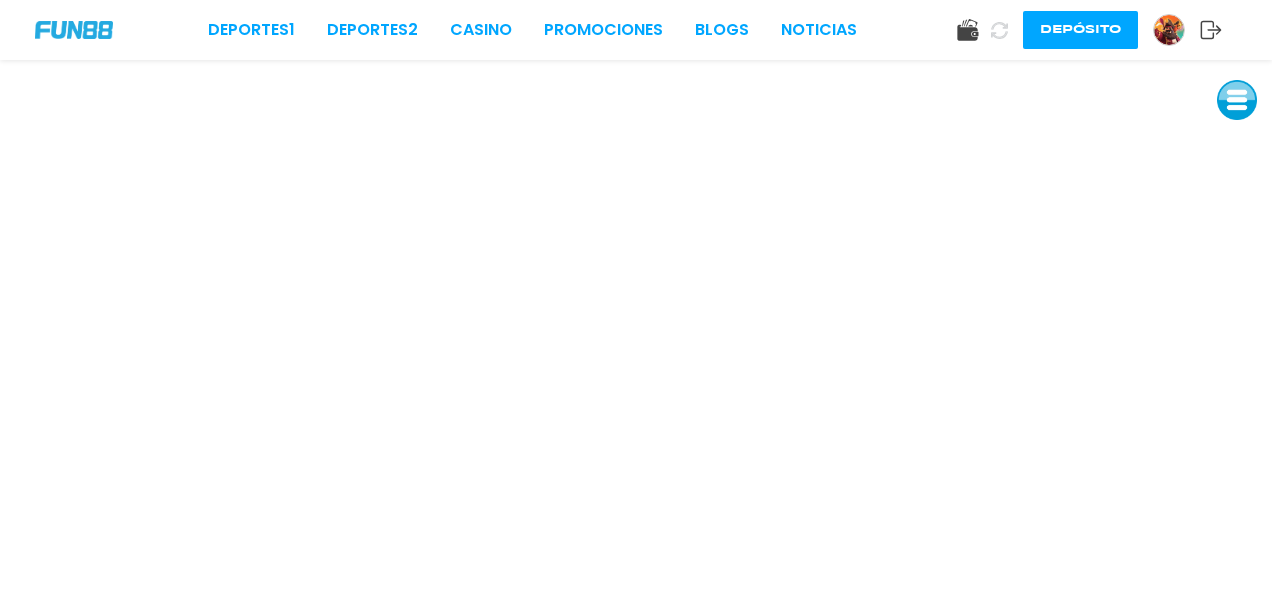click at bounding box center (1237, 100) 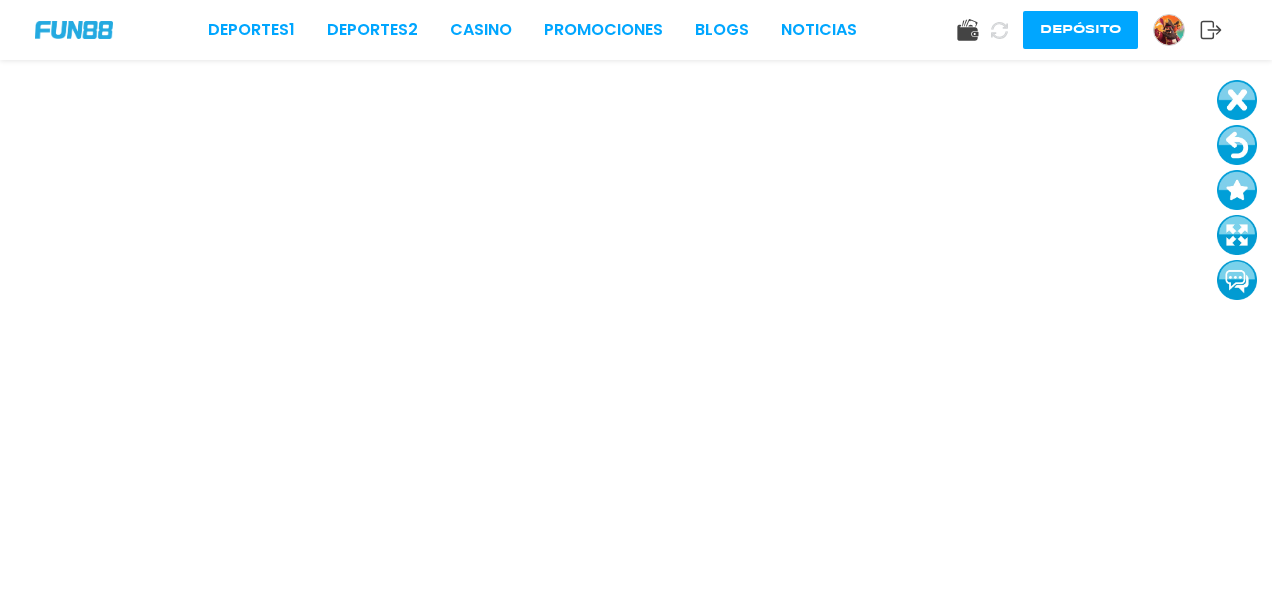click on "Deportes  1 Deportes  2 CASINO Promociones BLOGS NOTICIAS Depósito" at bounding box center [636, 30] 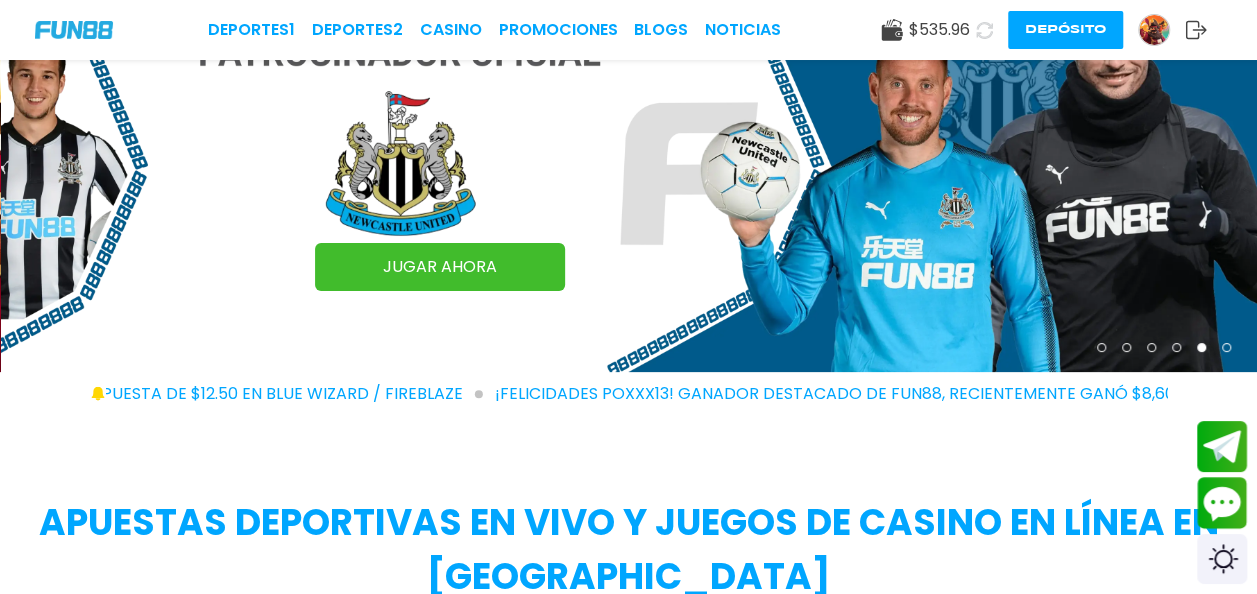 scroll, scrollTop: 109, scrollLeft: 0, axis: vertical 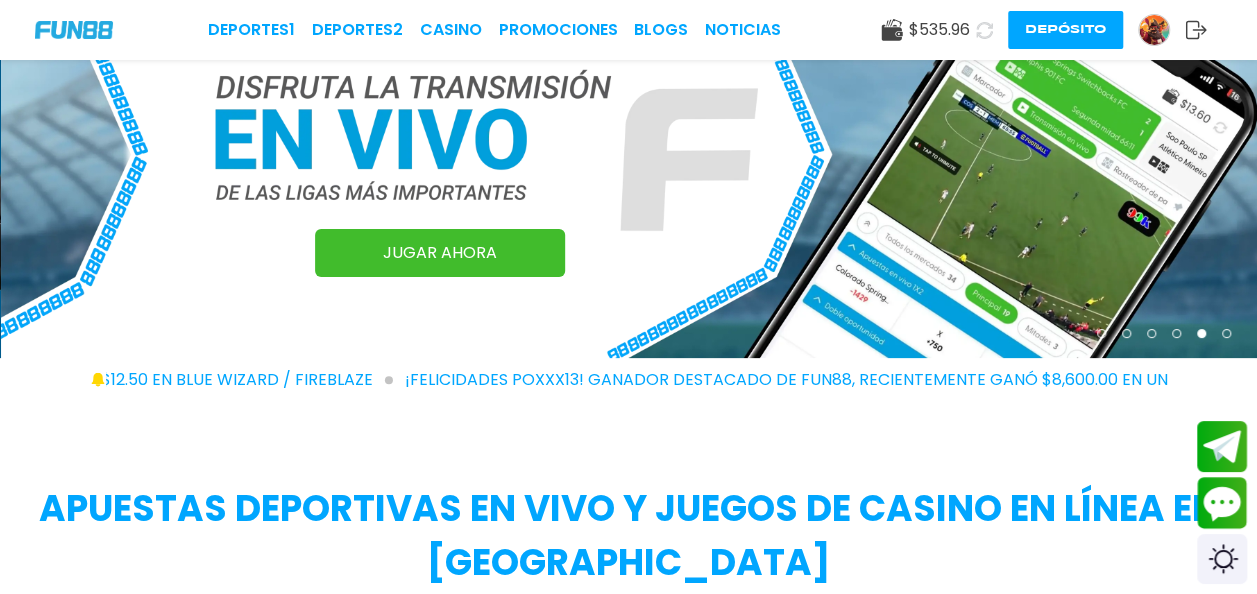 click on "Depósito" at bounding box center (1065, 30) 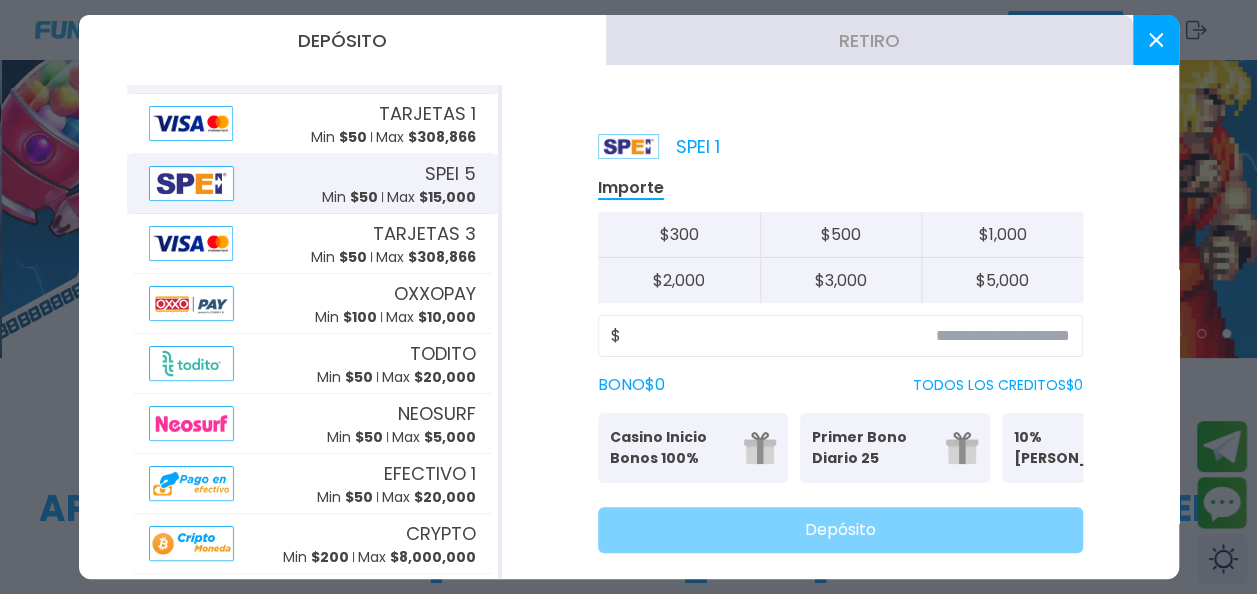 scroll, scrollTop: 142, scrollLeft: 0, axis: vertical 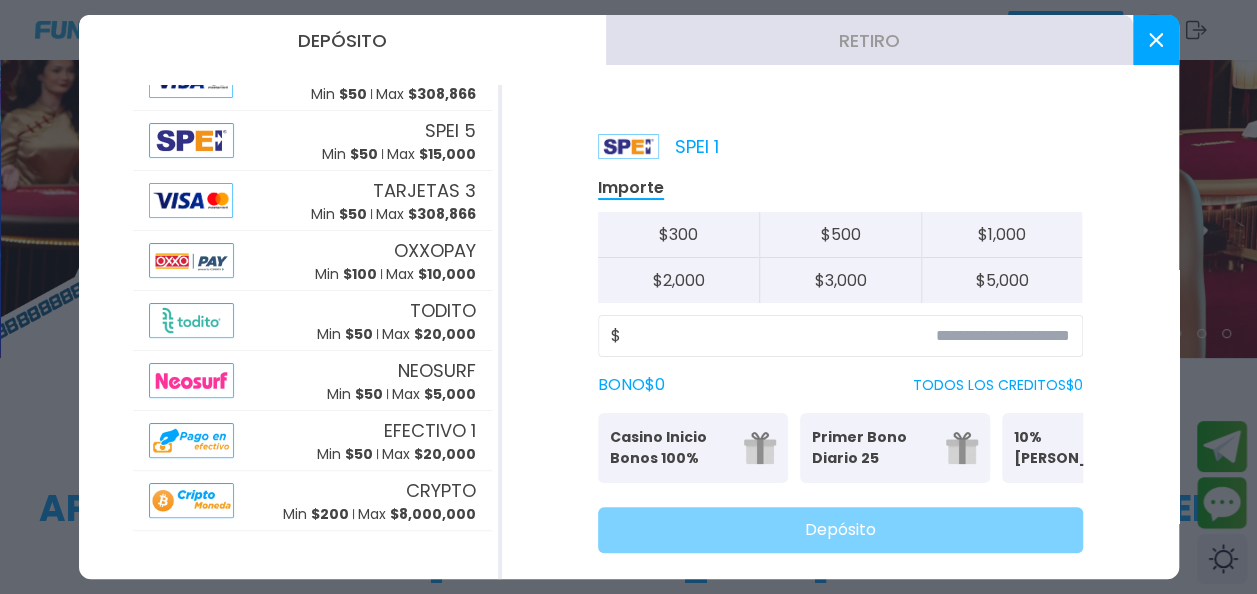 click at bounding box center [628, 297] 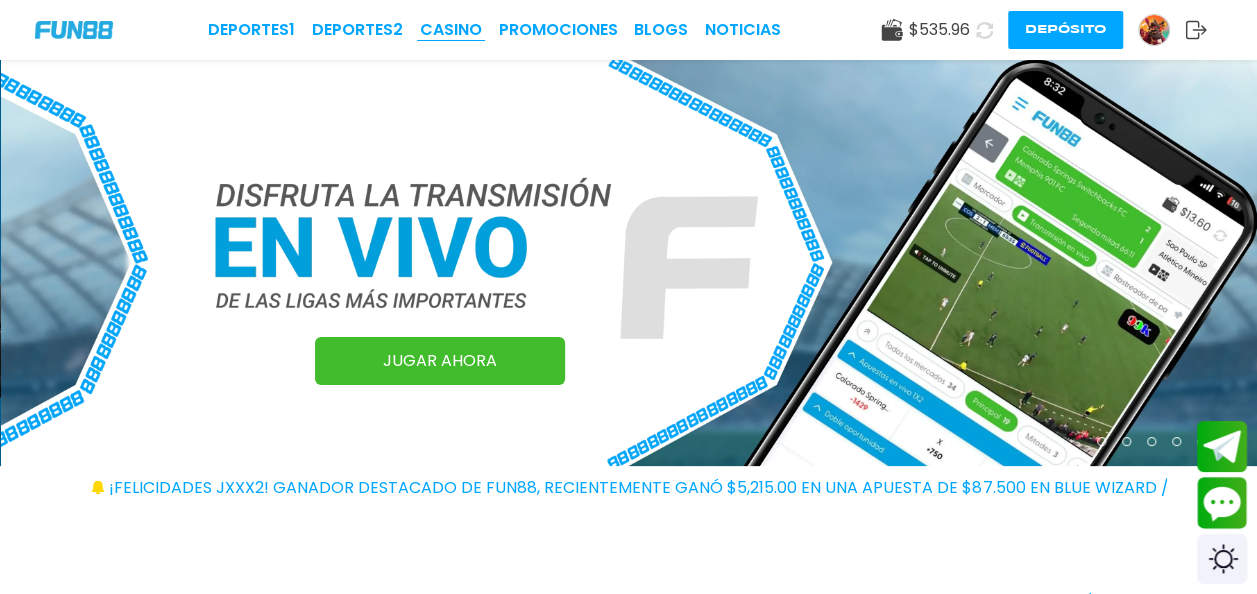 scroll, scrollTop: 0, scrollLeft: 0, axis: both 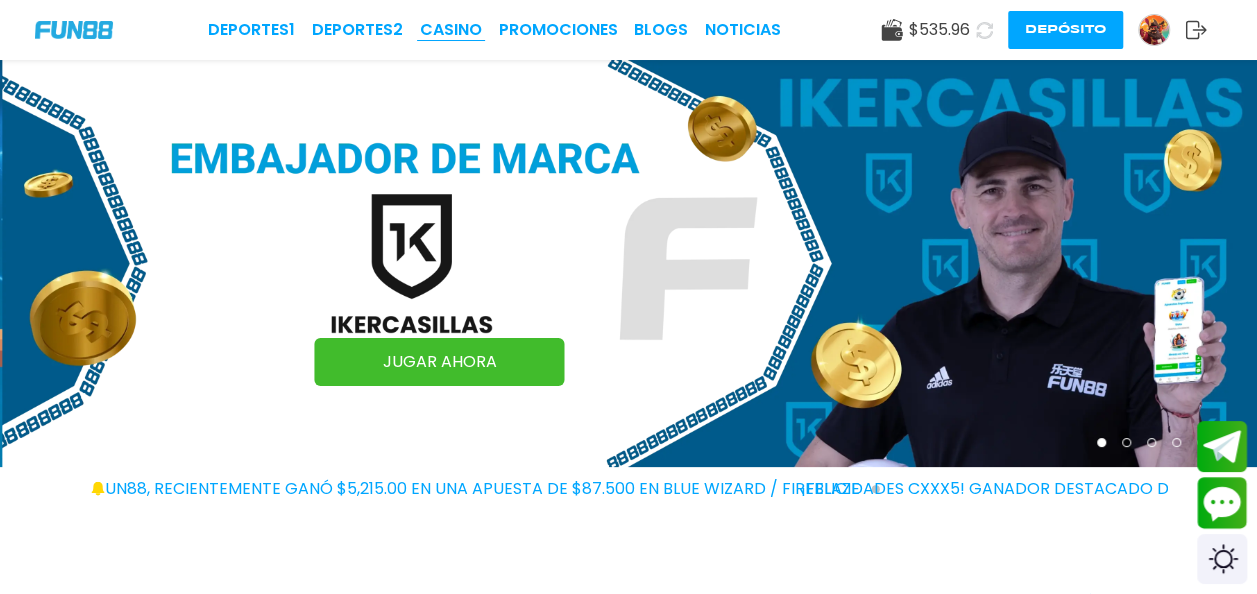 click on "CASINO" at bounding box center (451, 30) 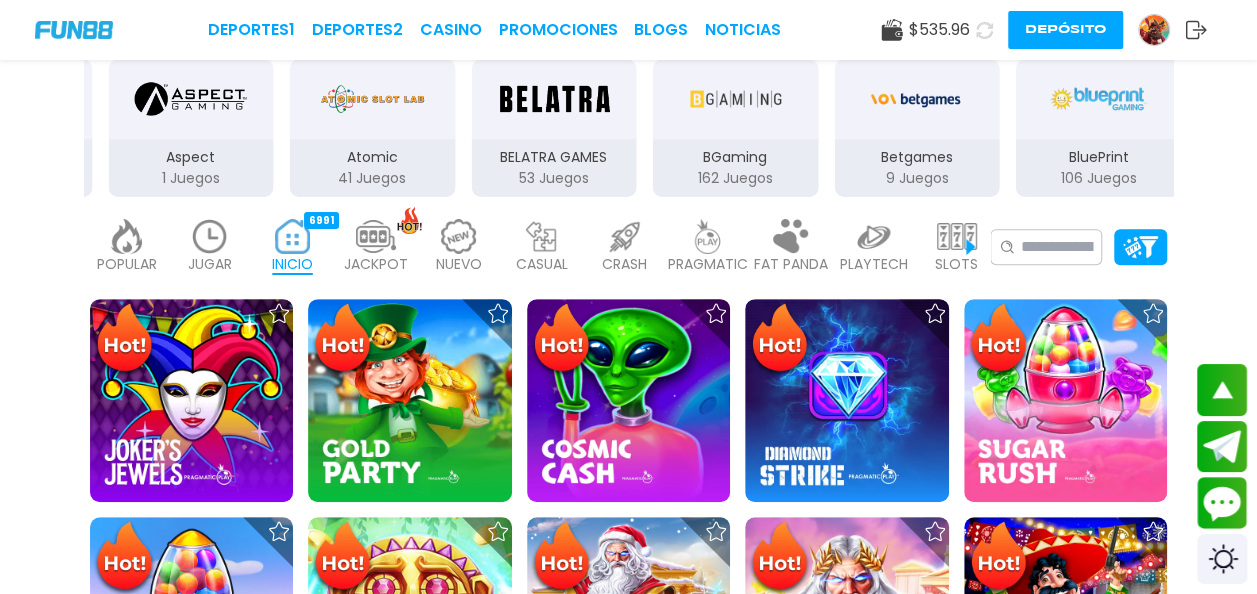 scroll, scrollTop: 0, scrollLeft: 0, axis: both 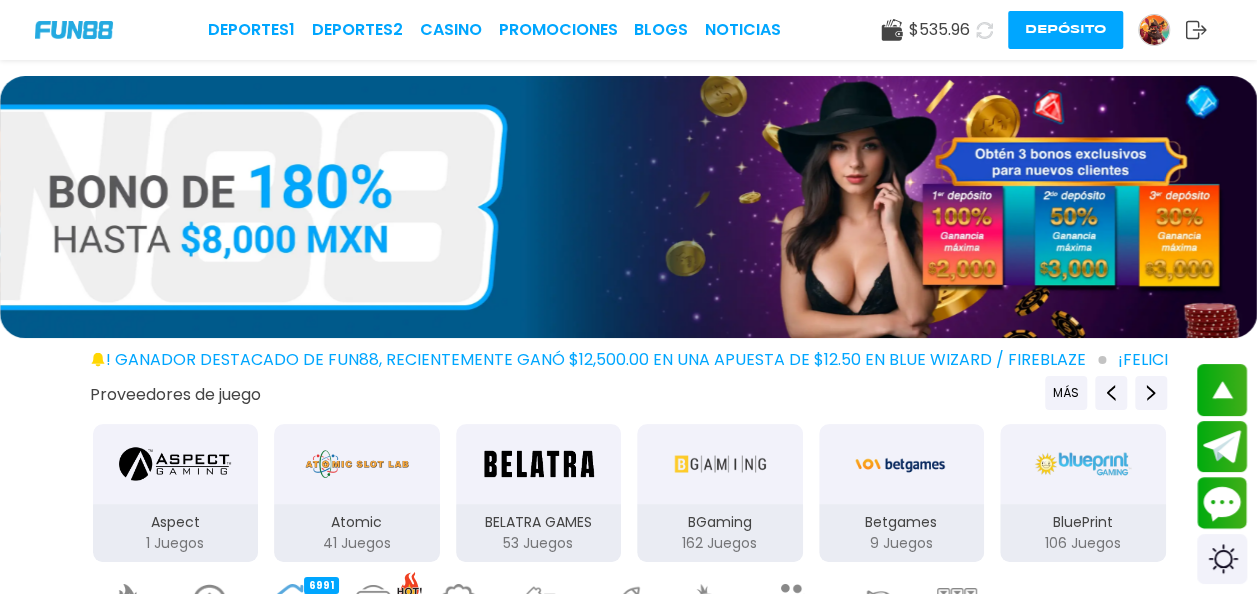 click on "$ 535.96" at bounding box center (939, 30) 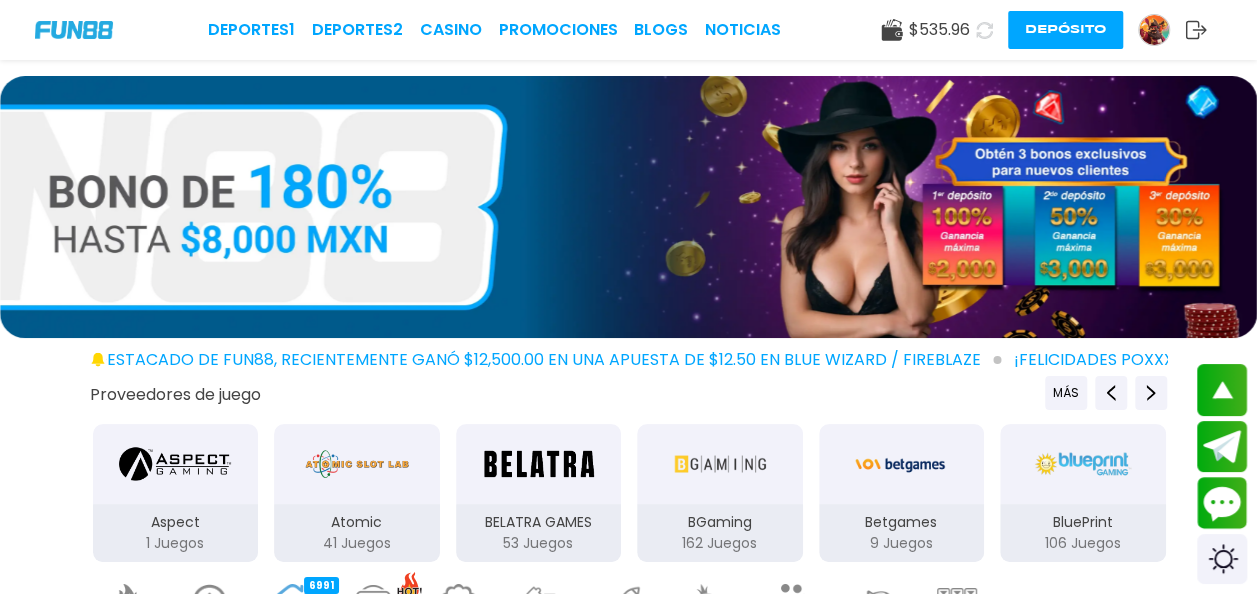 click 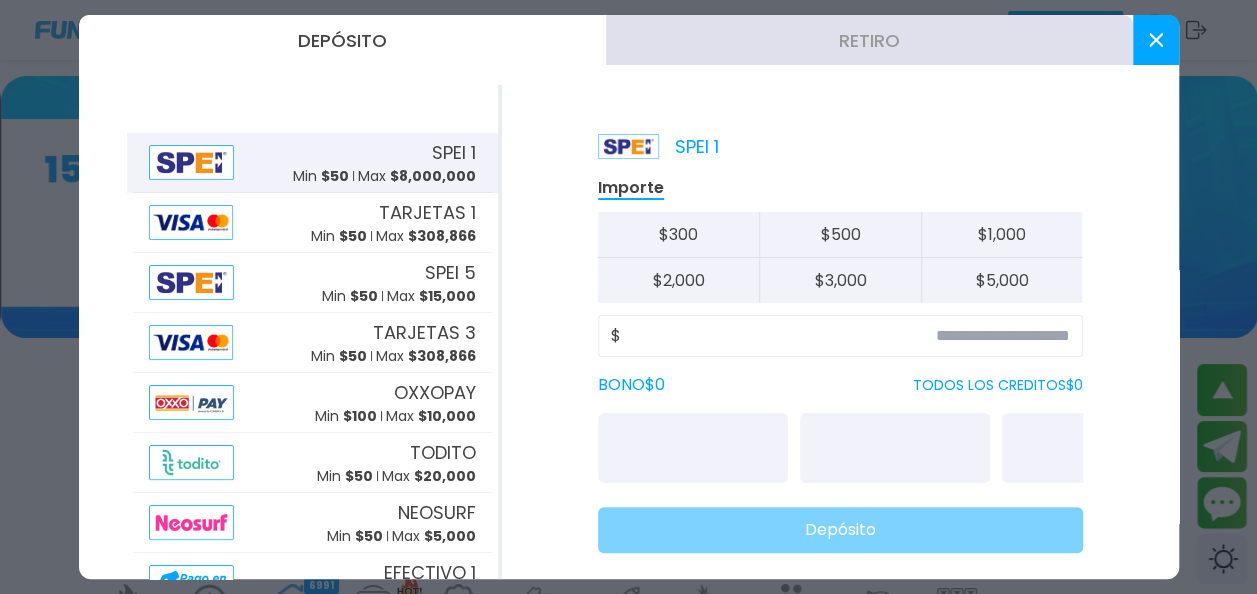 click at bounding box center (1156, 40) 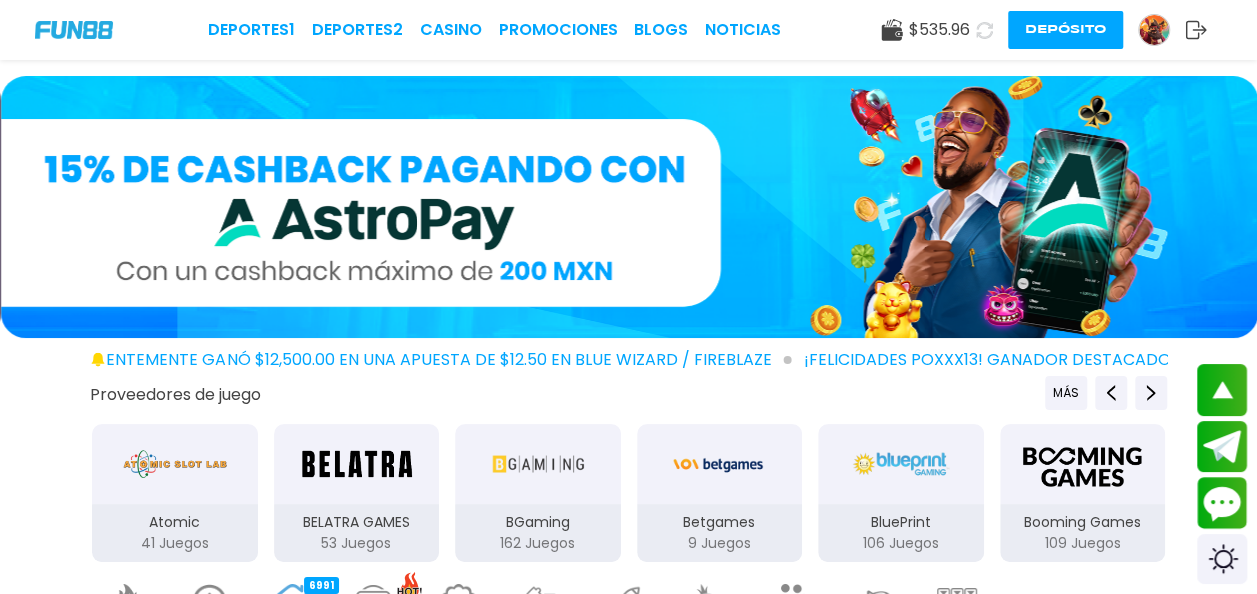 click at bounding box center [984, 30] 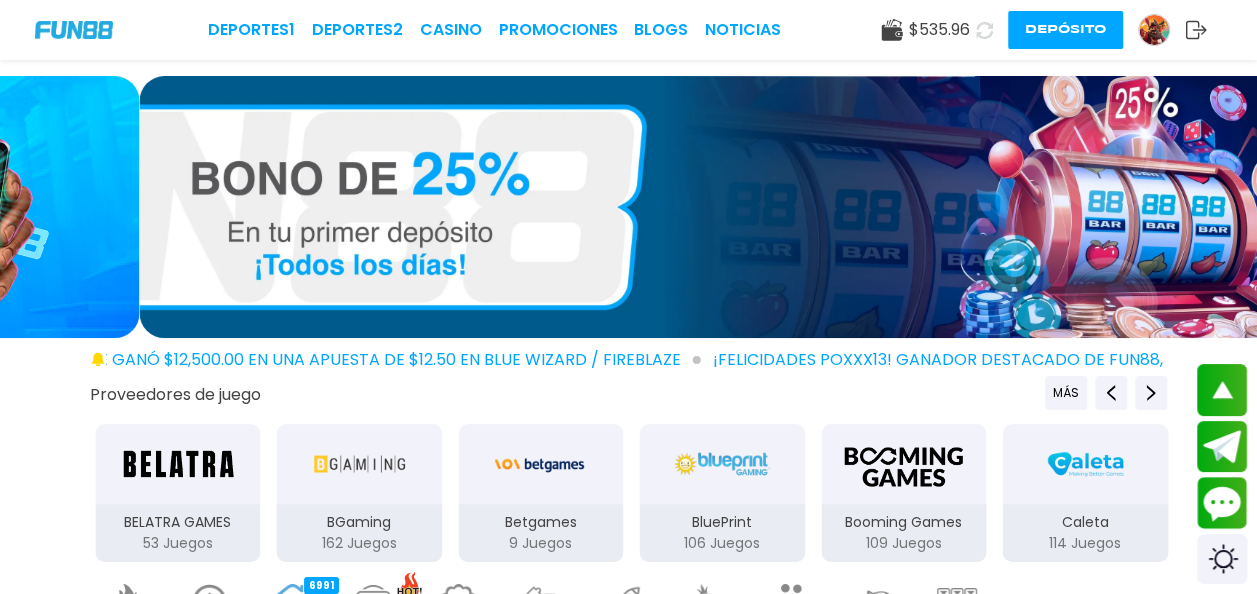 click at bounding box center [1154, 30] 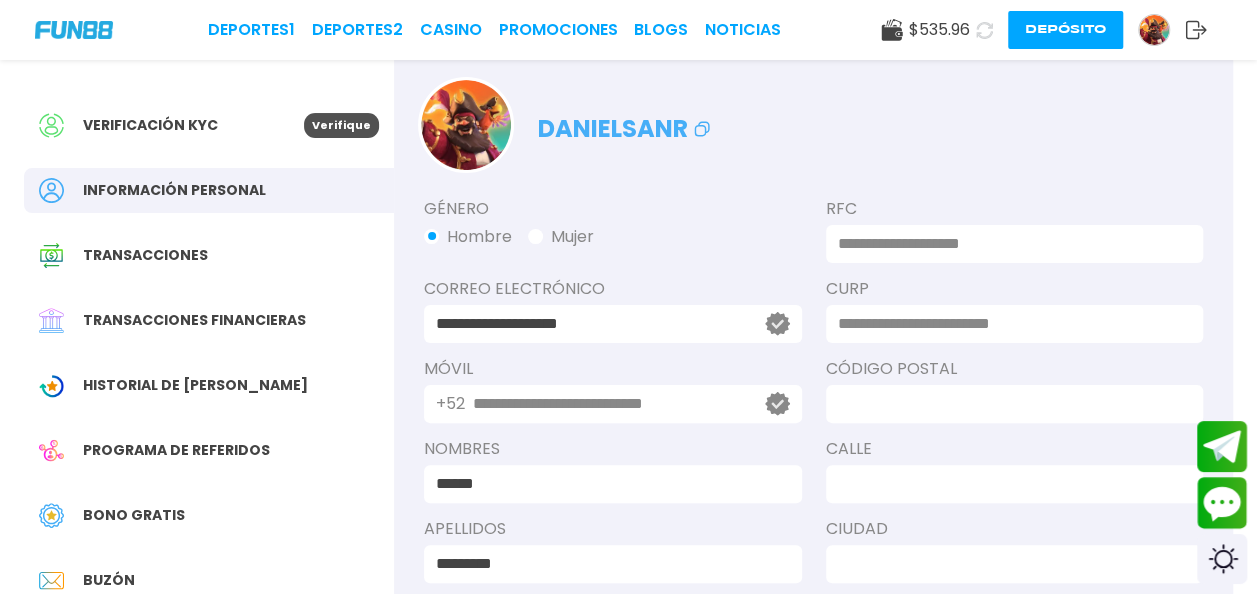 scroll, scrollTop: 43, scrollLeft: 0, axis: vertical 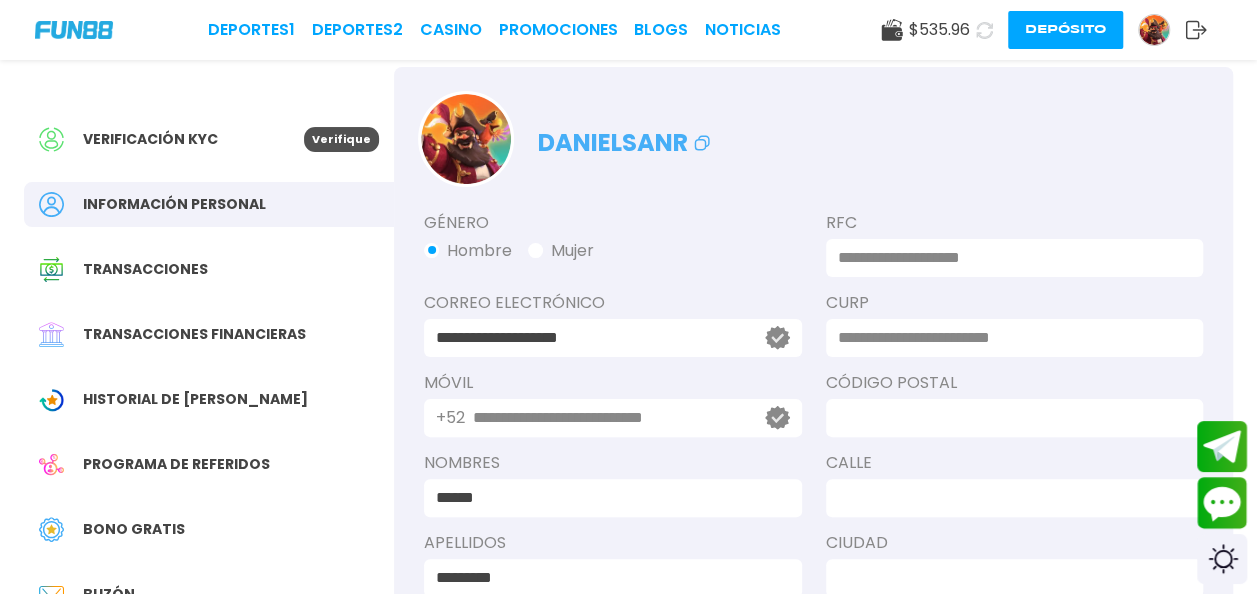 click on "Transacciones financieras" at bounding box center (194, 334) 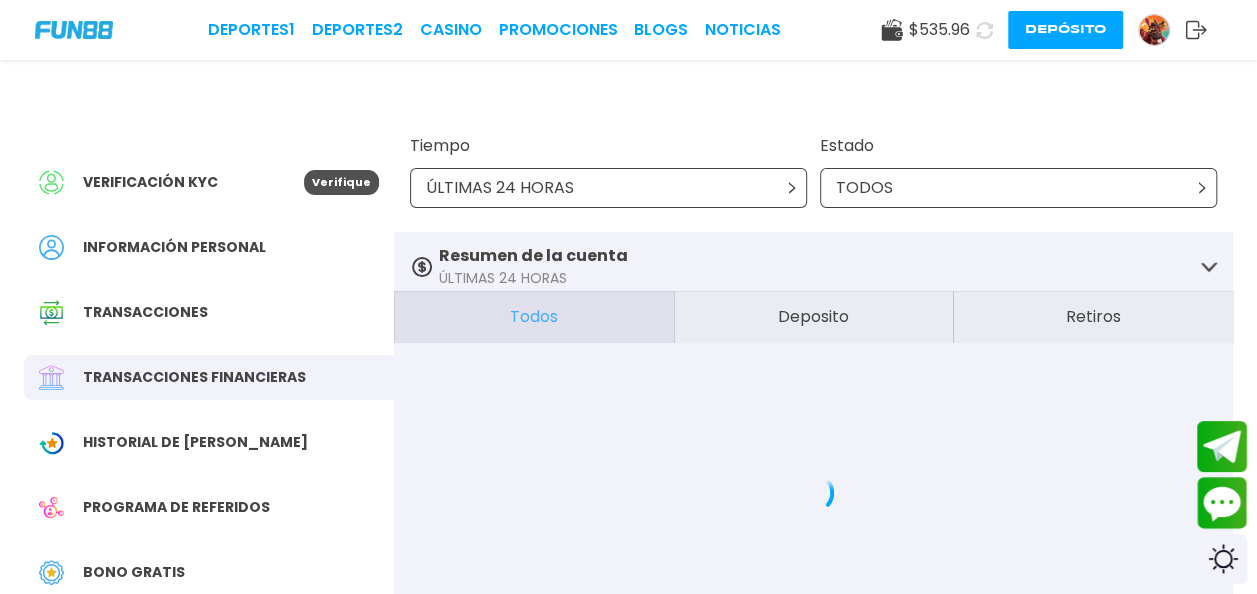 scroll, scrollTop: 108, scrollLeft: 0, axis: vertical 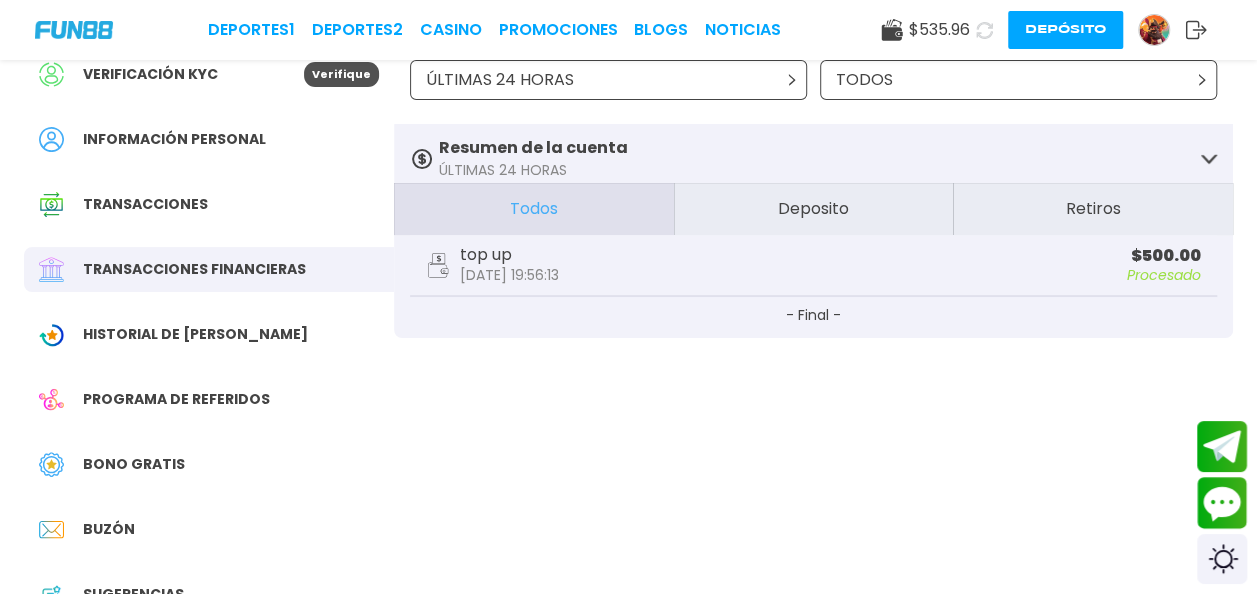 click on "Deposito" at bounding box center [814, 209] 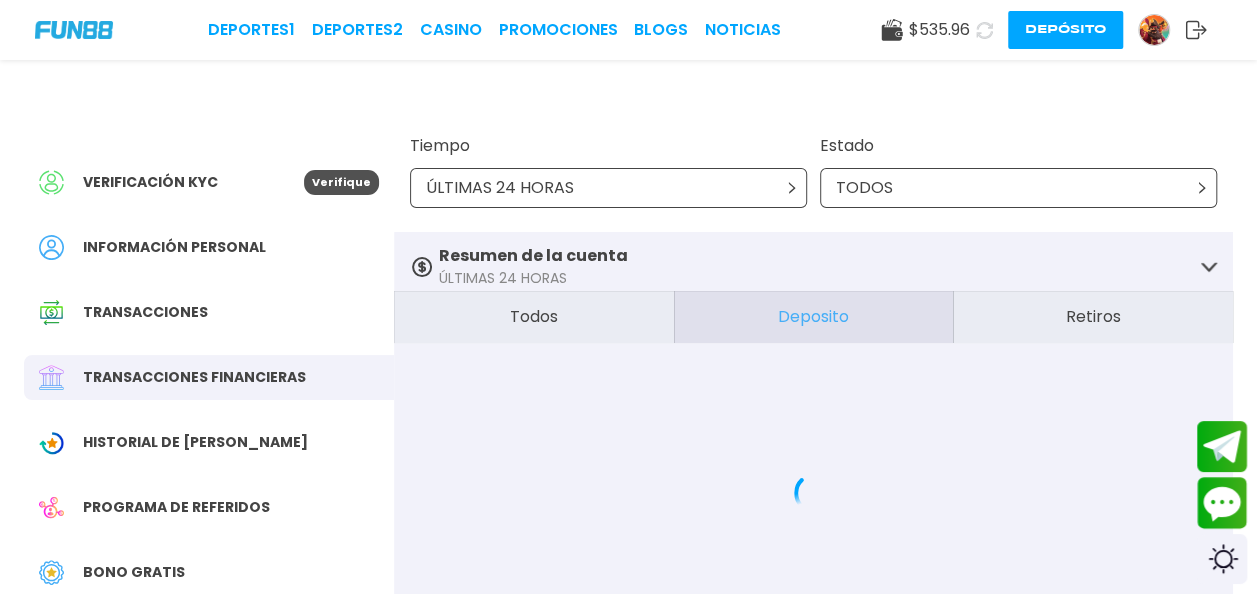 click on "Todos" at bounding box center (534, 317) 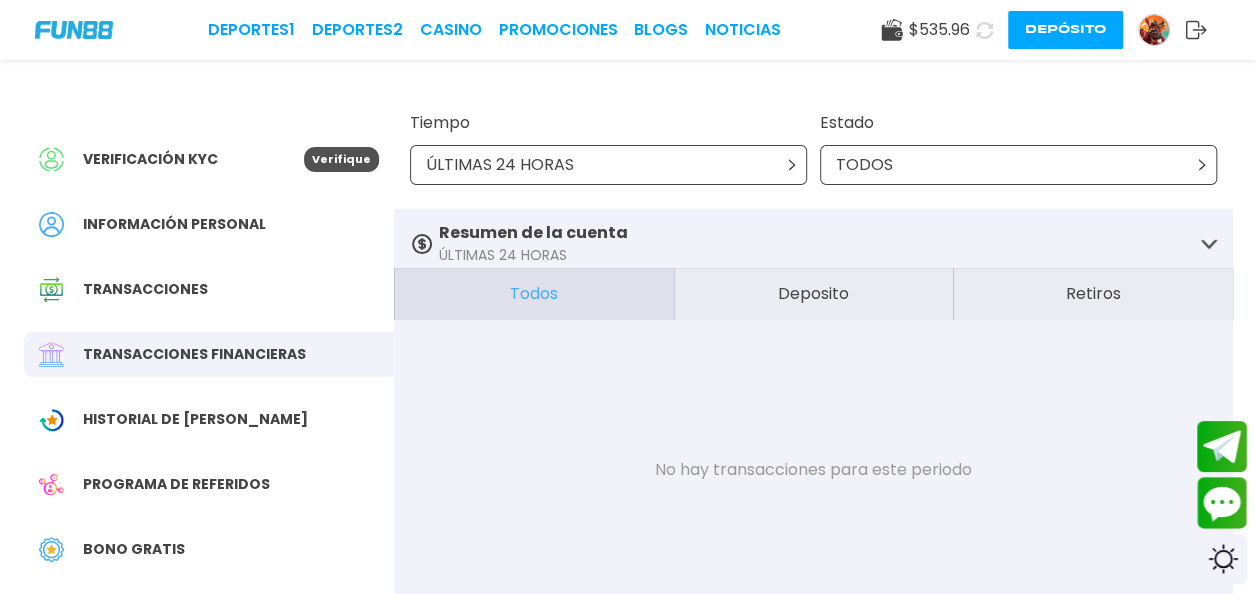 scroll, scrollTop: 0, scrollLeft: 0, axis: both 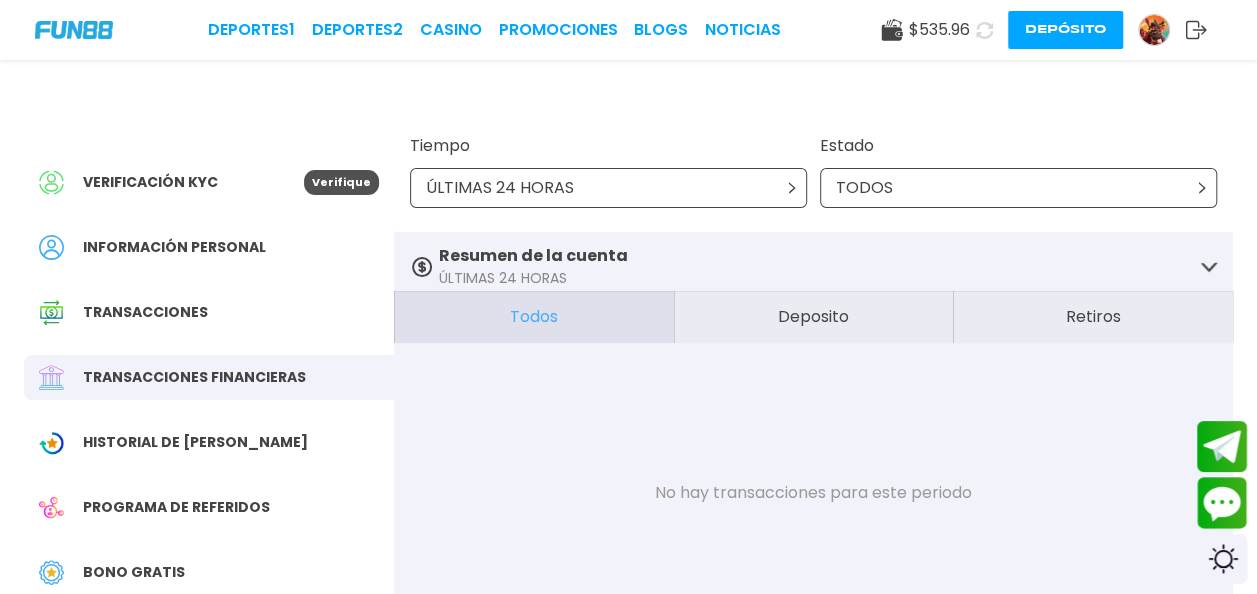 click on "Deposito" at bounding box center [814, 317] 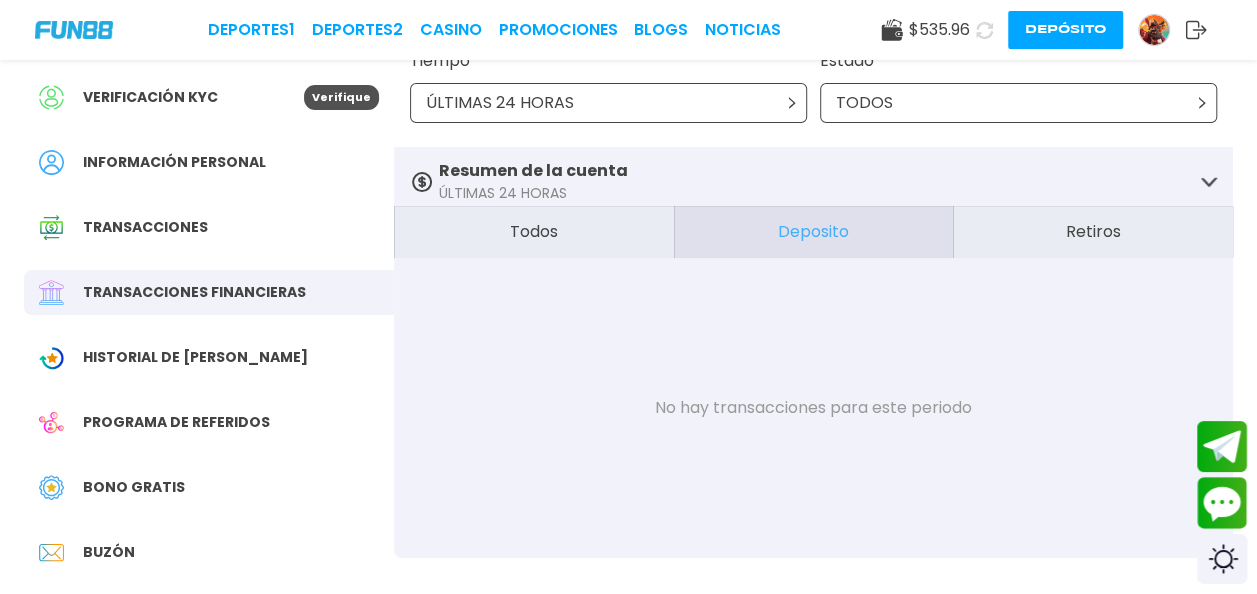 scroll, scrollTop: 86, scrollLeft: 0, axis: vertical 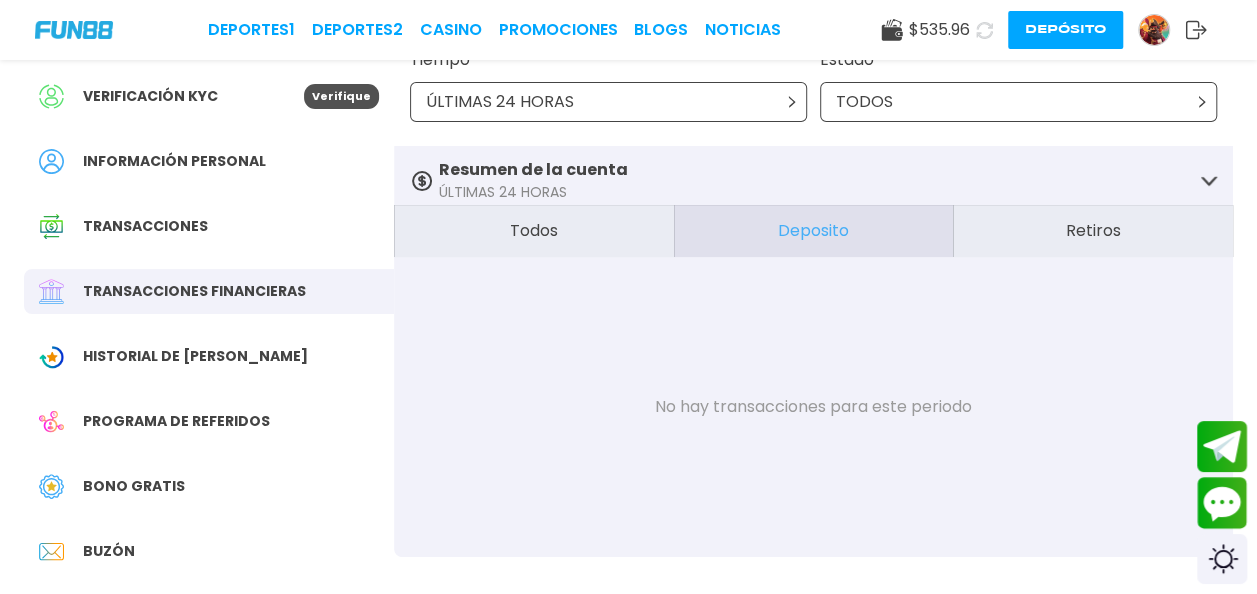 click on "Todos" at bounding box center [534, 231] 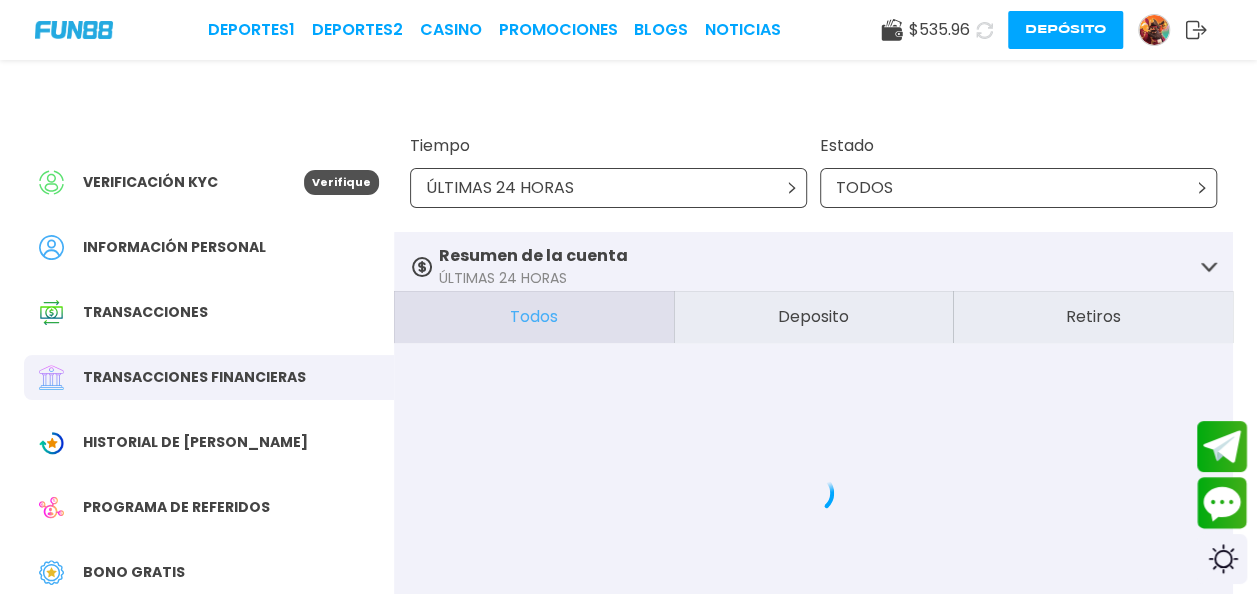 scroll, scrollTop: 151, scrollLeft: 0, axis: vertical 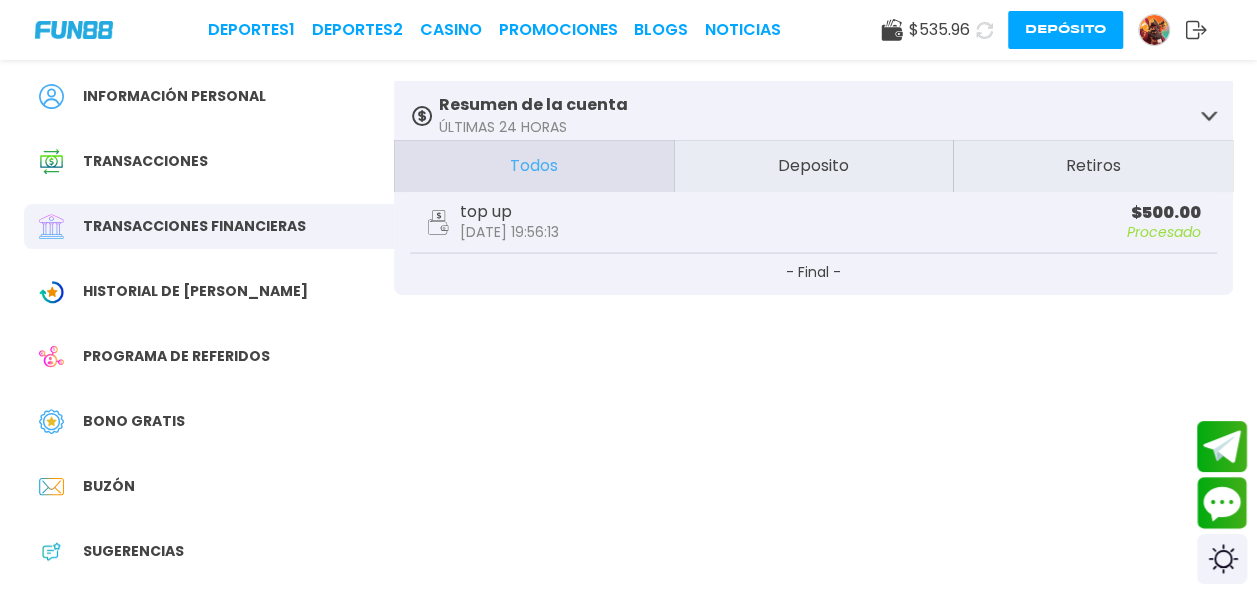 click on "top up" at bounding box center (509, 212) 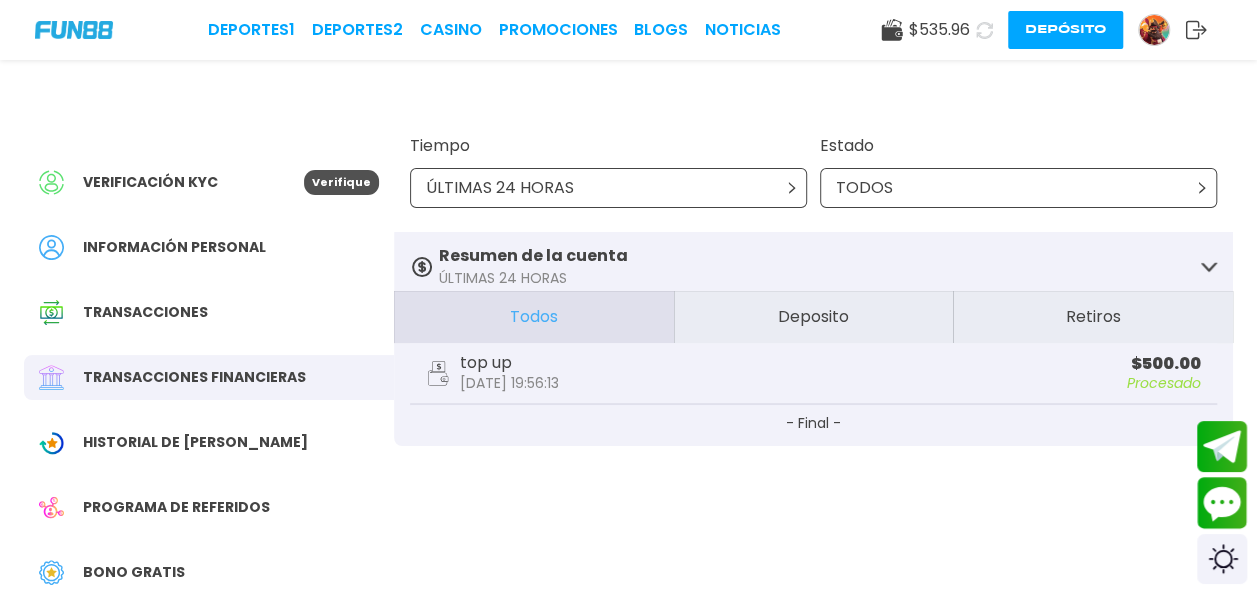 click on "Verificación KYC" at bounding box center [171, 182] 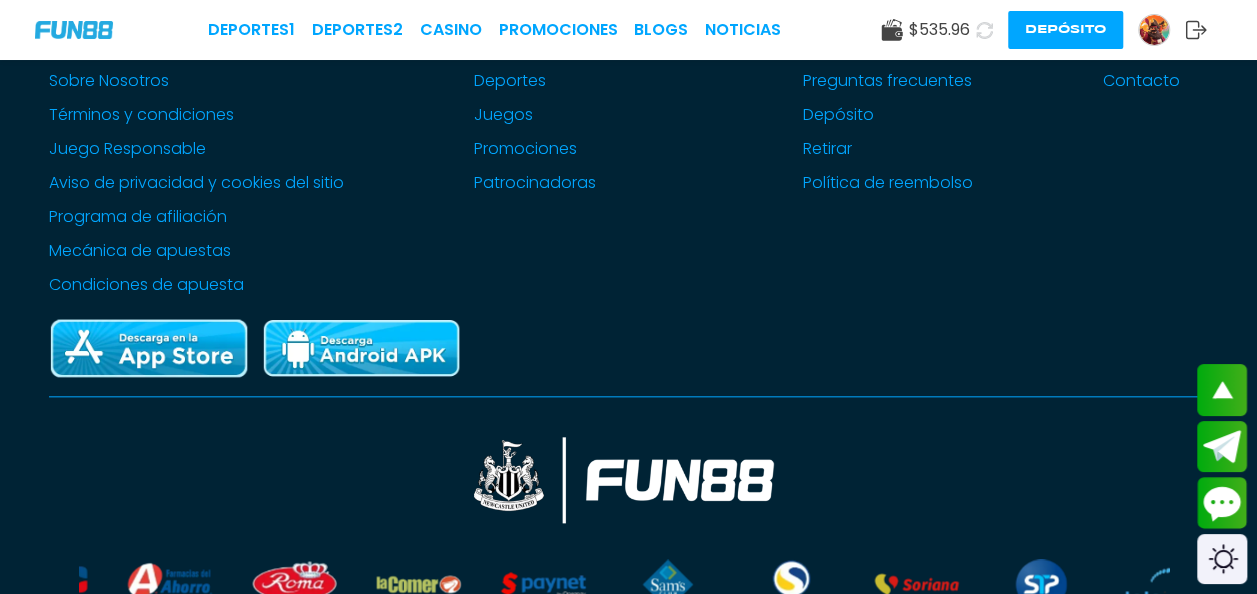 scroll, scrollTop: 886, scrollLeft: 0, axis: vertical 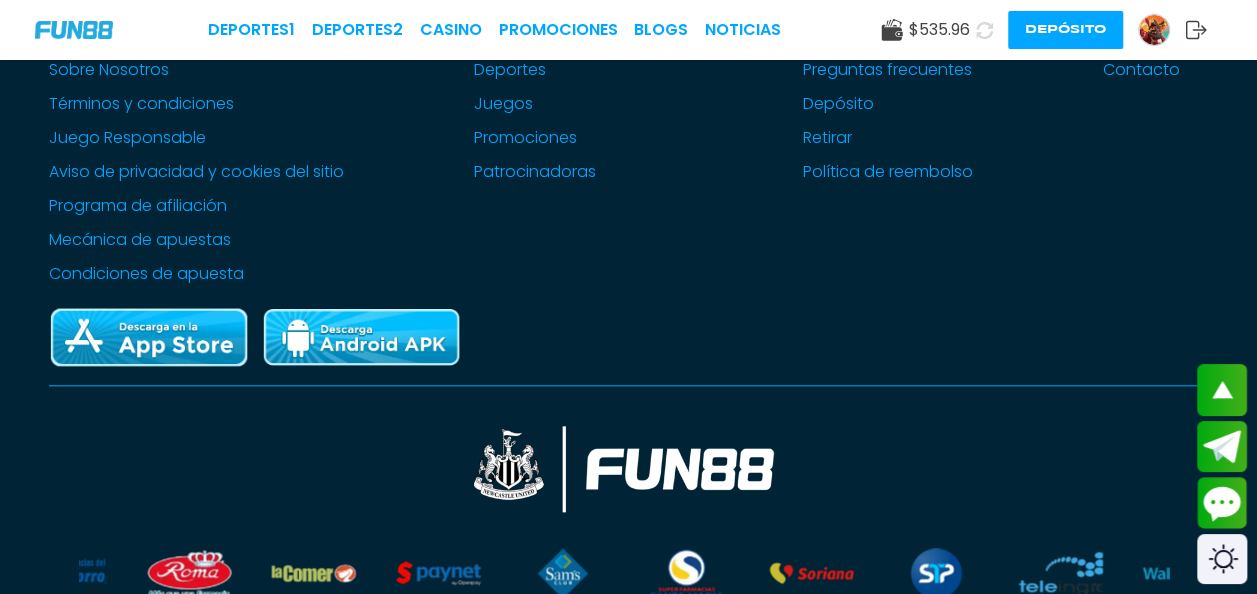 click at bounding box center (74, 29) 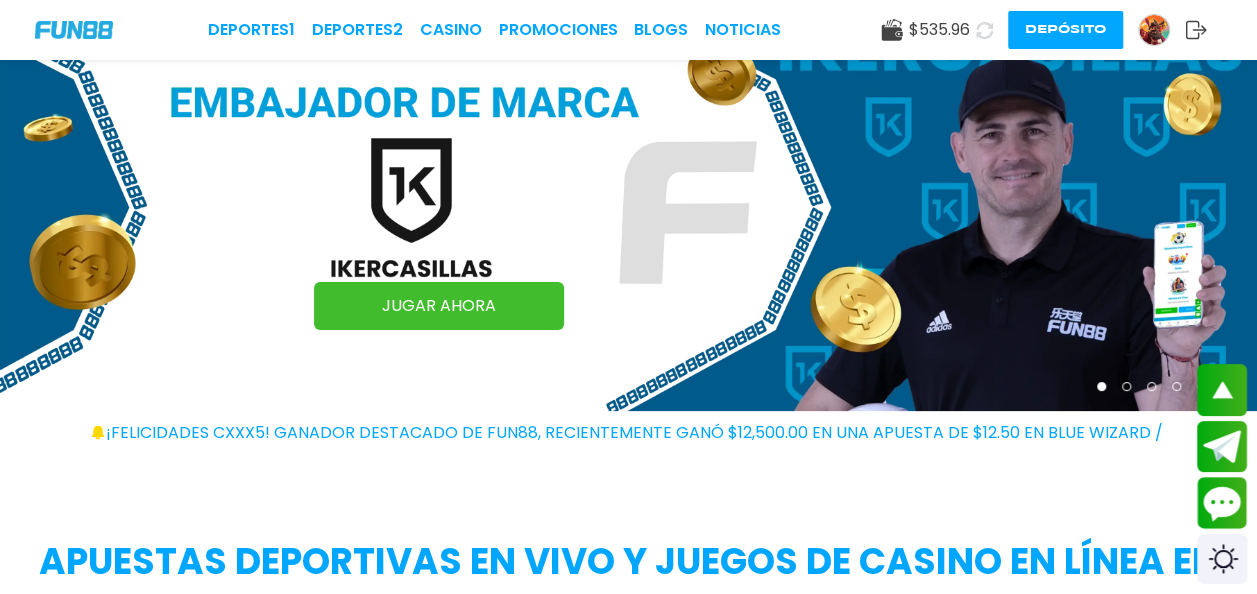 scroll, scrollTop: 0, scrollLeft: 0, axis: both 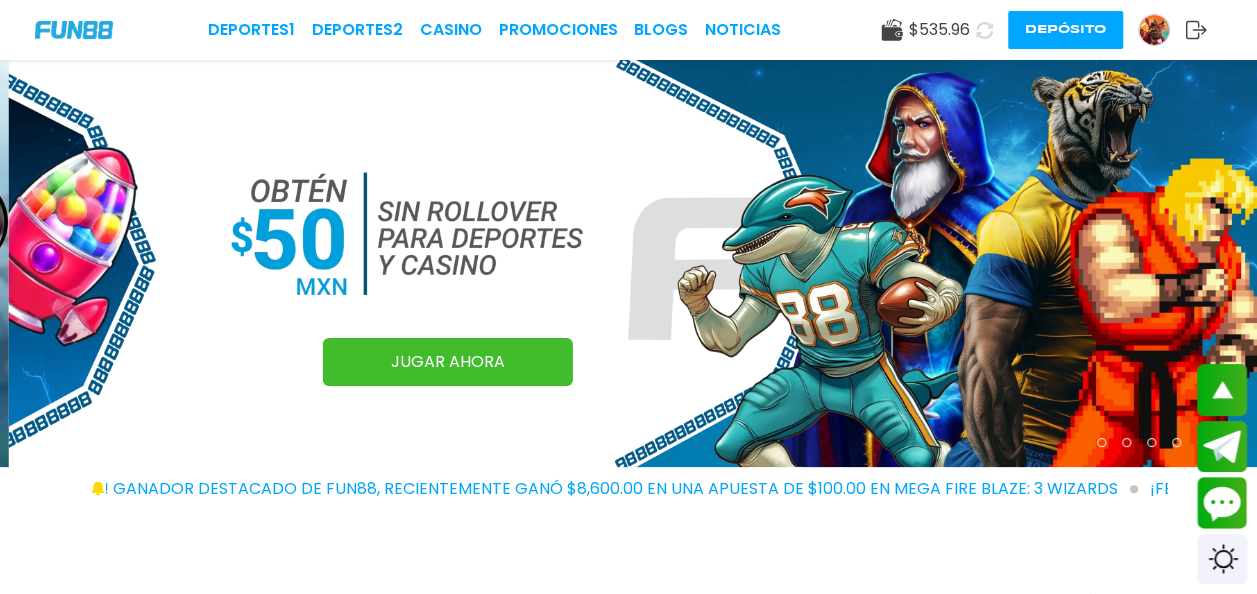 click on "Deportes  1 Deportes  2 CASINO Promociones BLOGS NOTICIAS $ 535.96 Depósito" at bounding box center (628, 30) 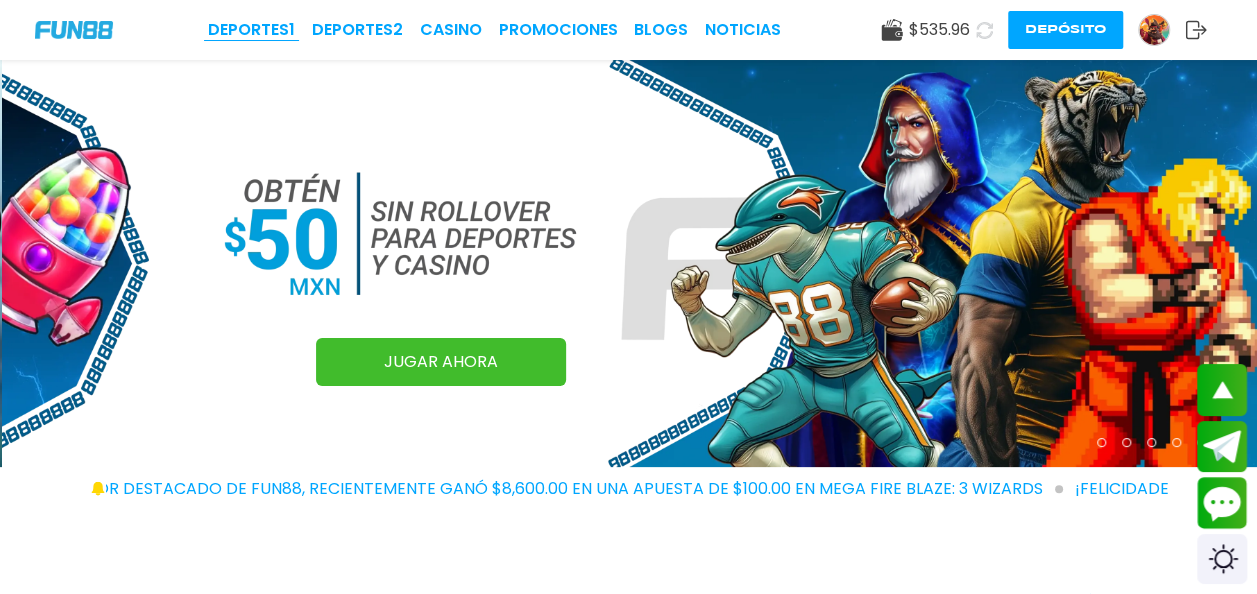 click on "Deportes  1" at bounding box center (251, 30) 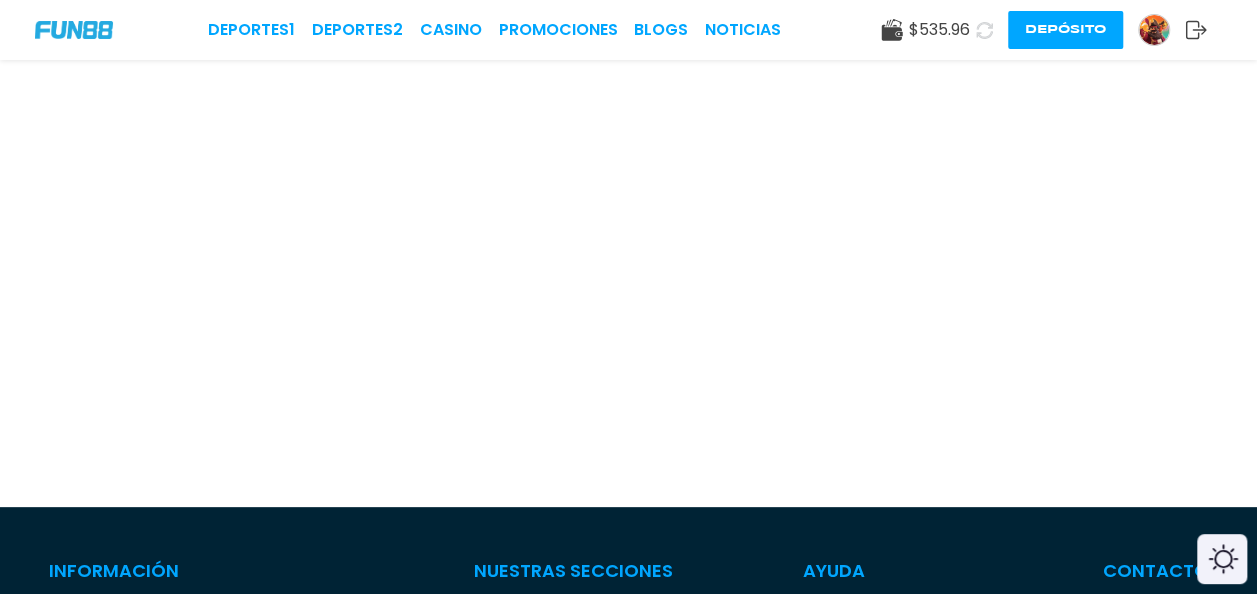 scroll, scrollTop: 88, scrollLeft: 0, axis: vertical 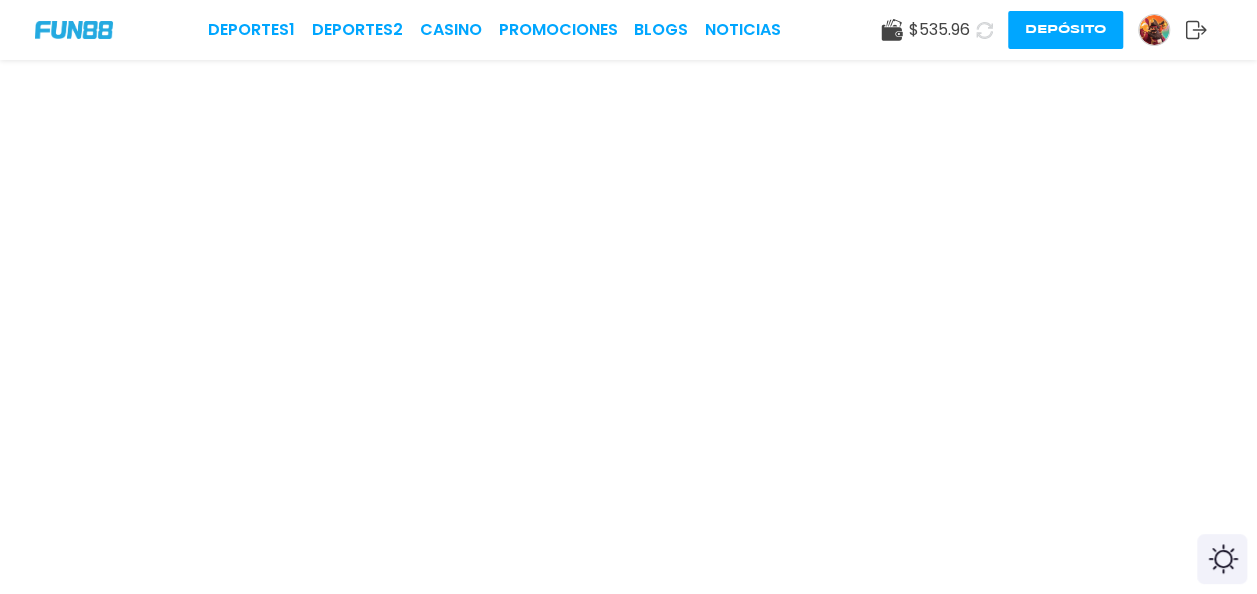 click at bounding box center [74, 29] 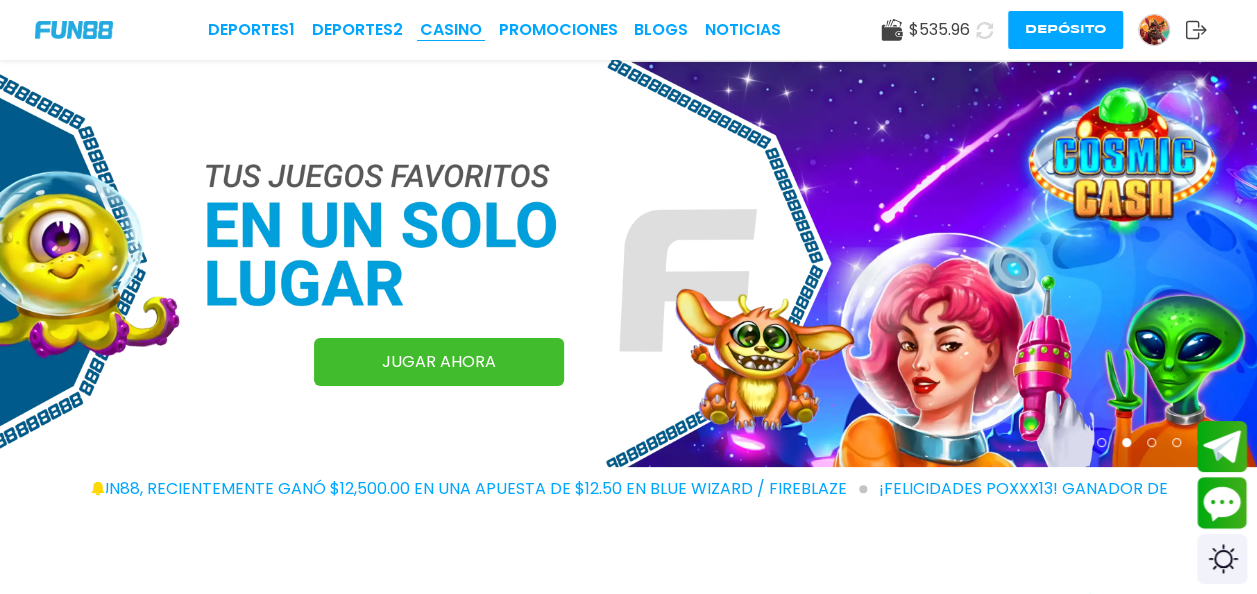 click on "CASINO" at bounding box center [451, 30] 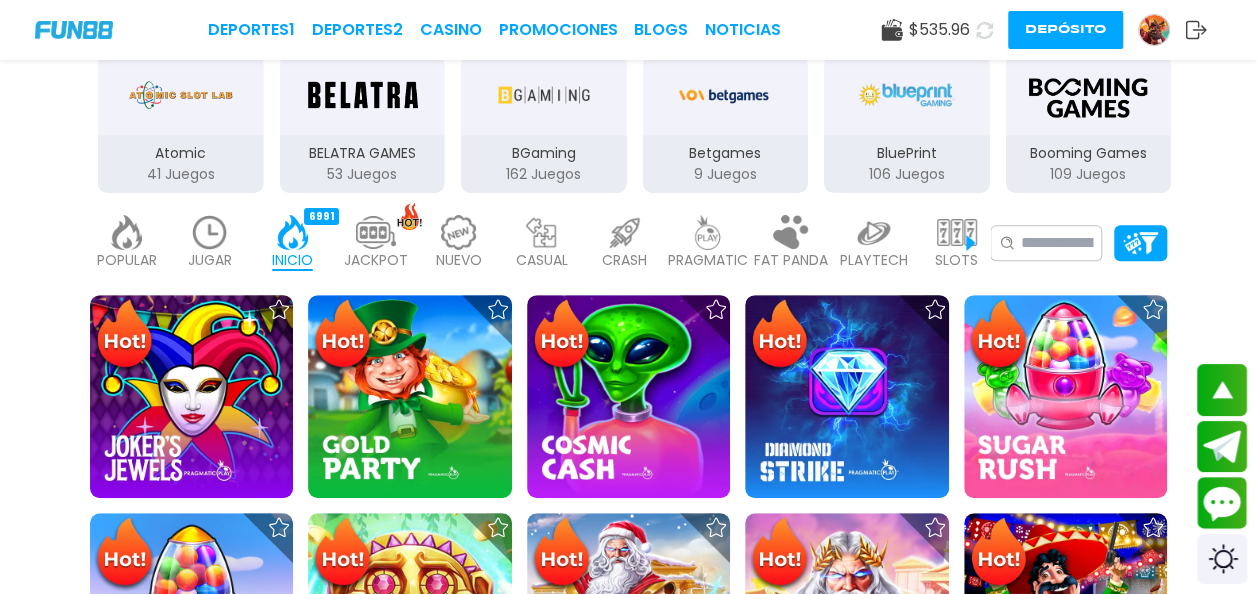scroll, scrollTop: 367, scrollLeft: 0, axis: vertical 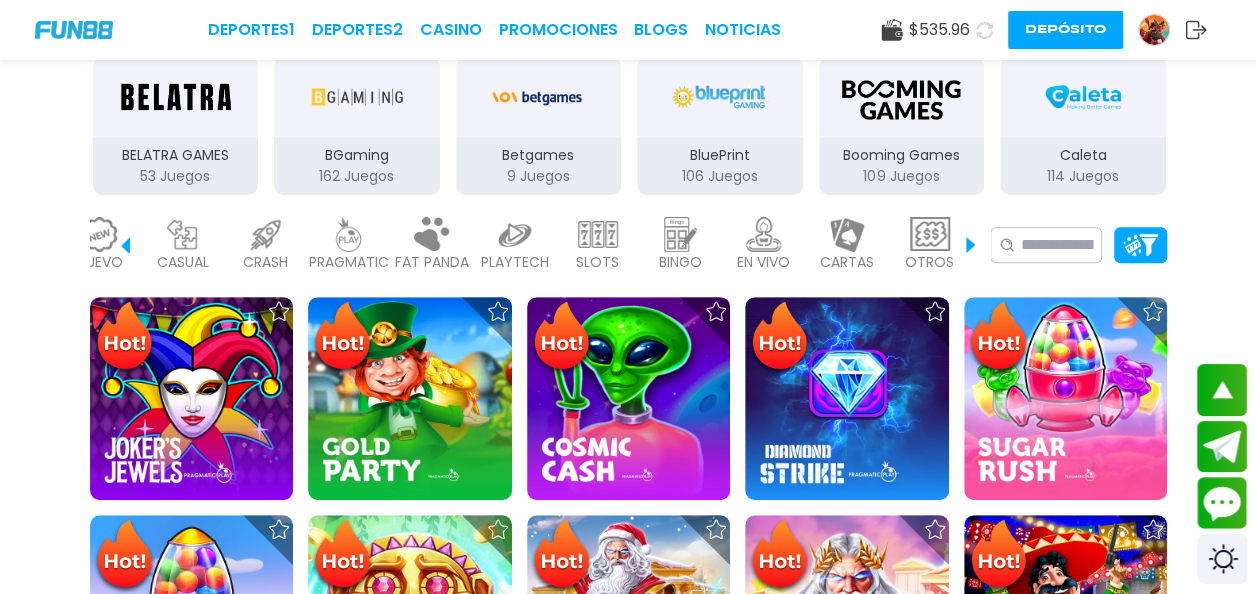 click at bounding box center (764, 234) 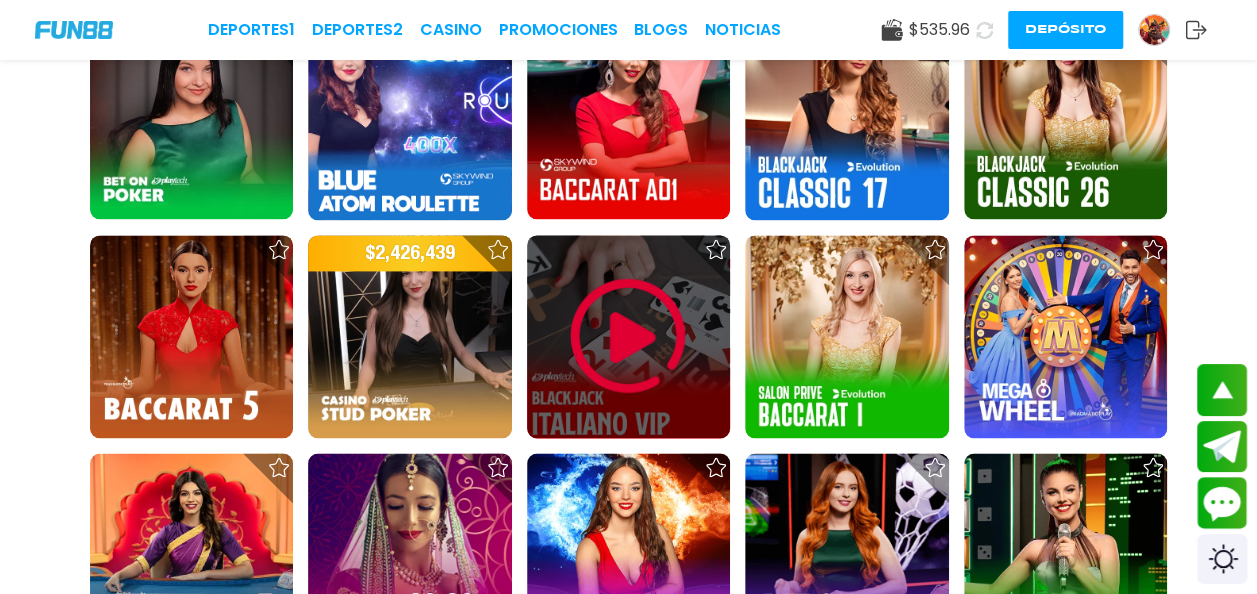 scroll, scrollTop: 1304, scrollLeft: 0, axis: vertical 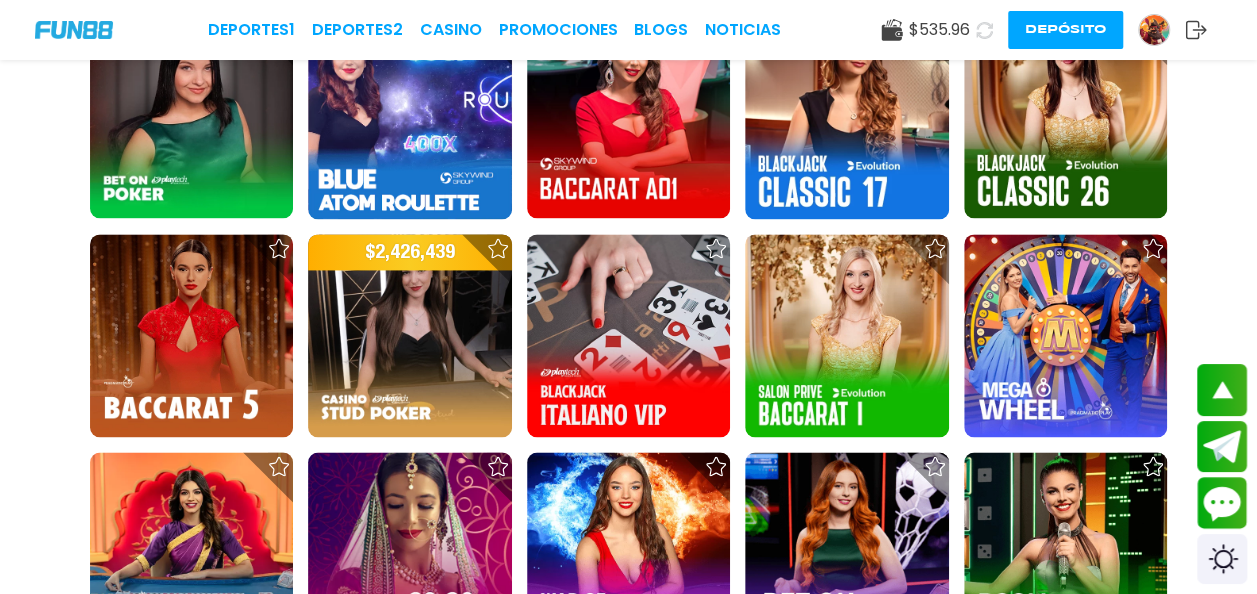 click on "$ 1,814 $ 521,981 $ 2,426,439" at bounding box center [628, 335] 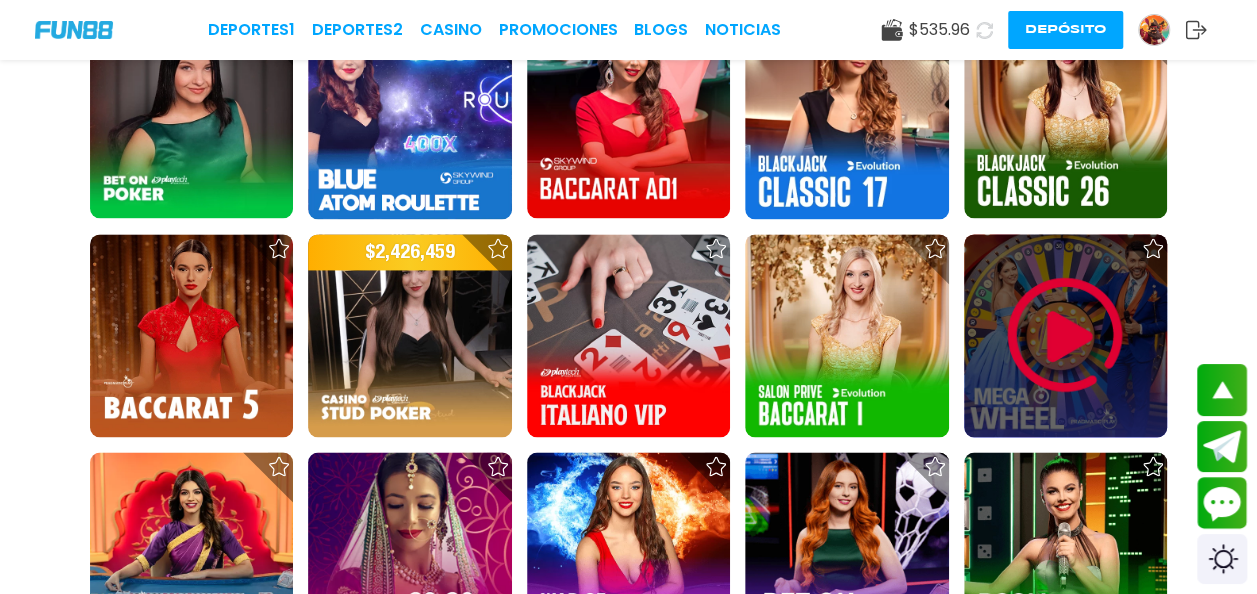 click at bounding box center [1065, 335] 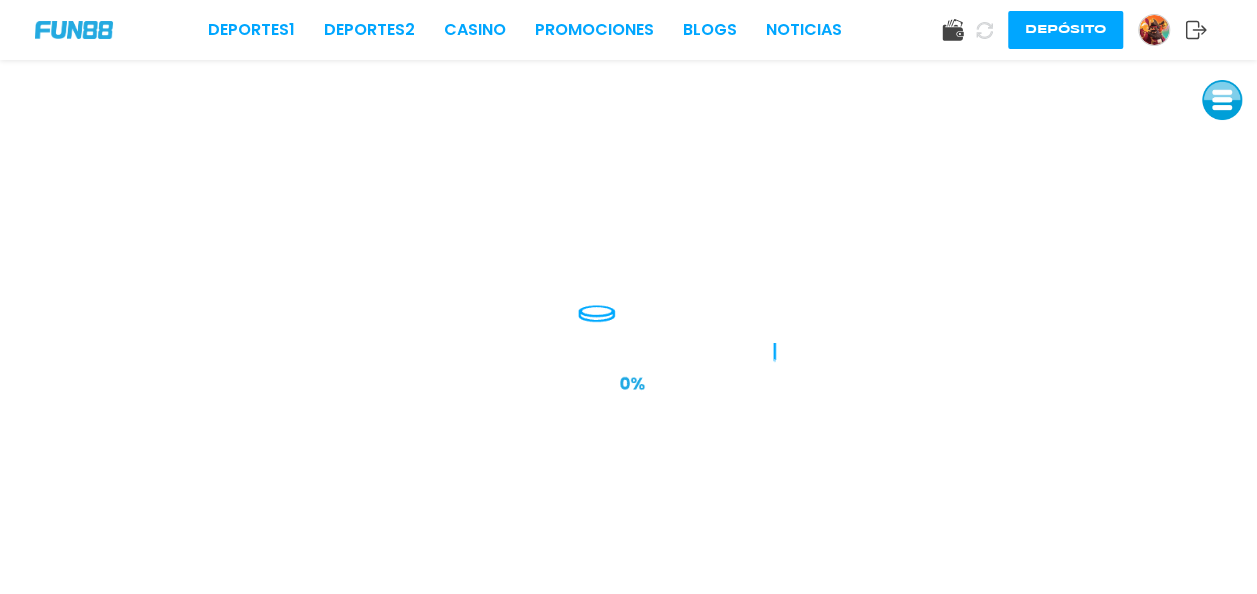 scroll, scrollTop: 0, scrollLeft: 0, axis: both 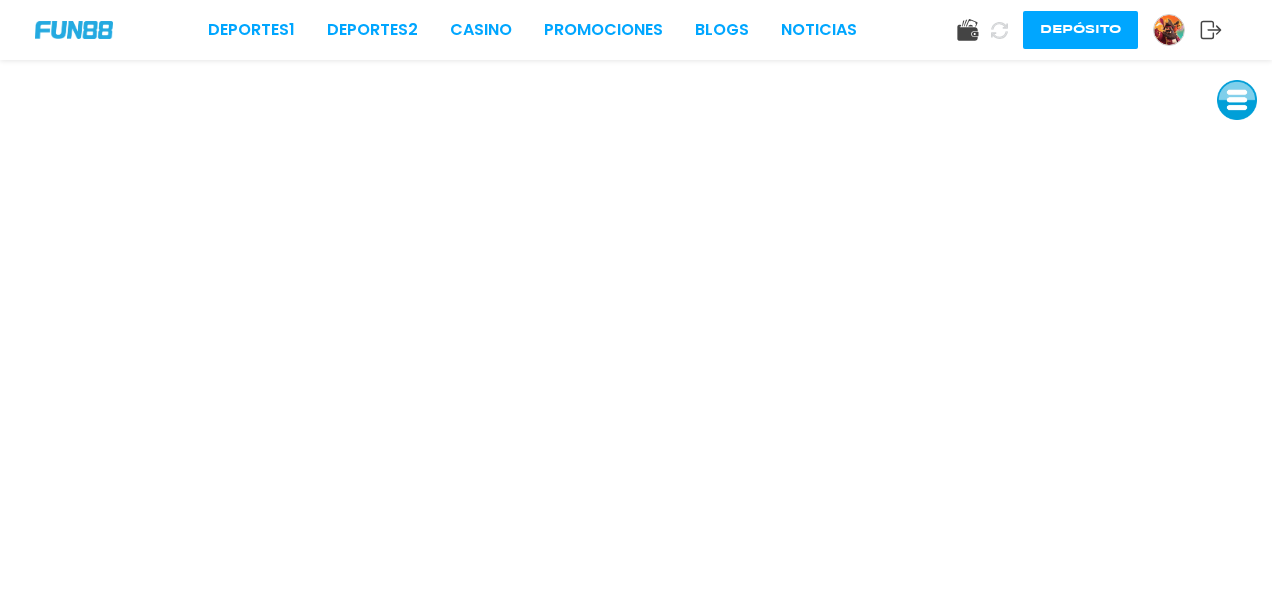 click on "Deportes  1 Deportes  2 CASINO Promociones BLOGS NOTICIAS Depósito" at bounding box center [636, 30] 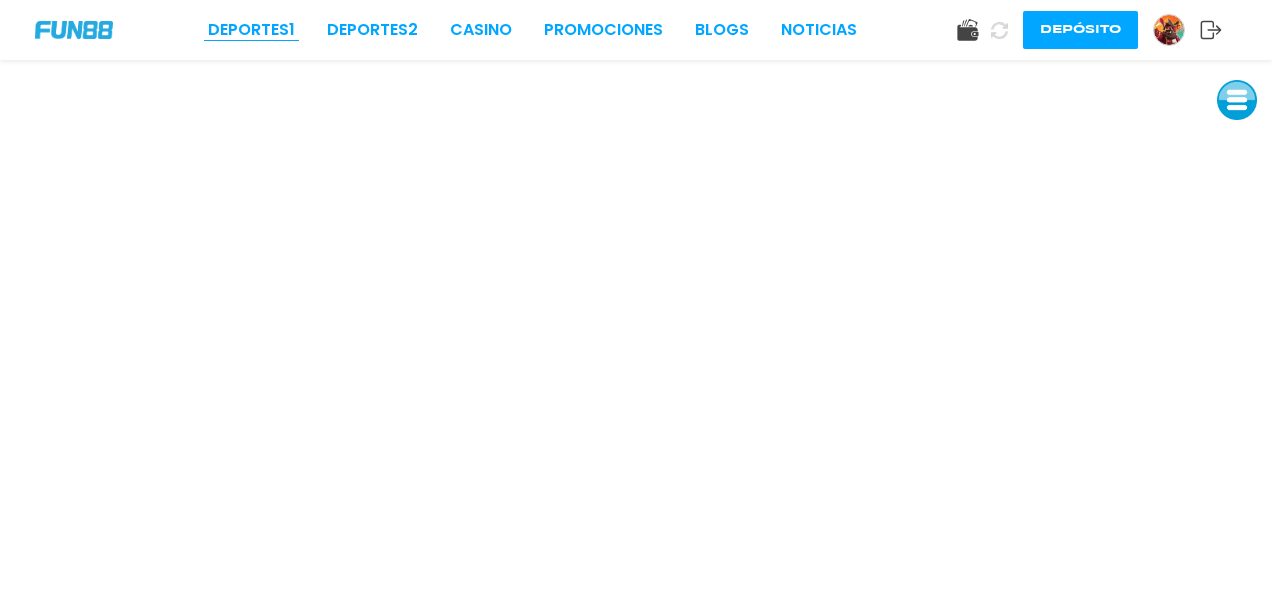 click on "Deportes  1" at bounding box center [251, 30] 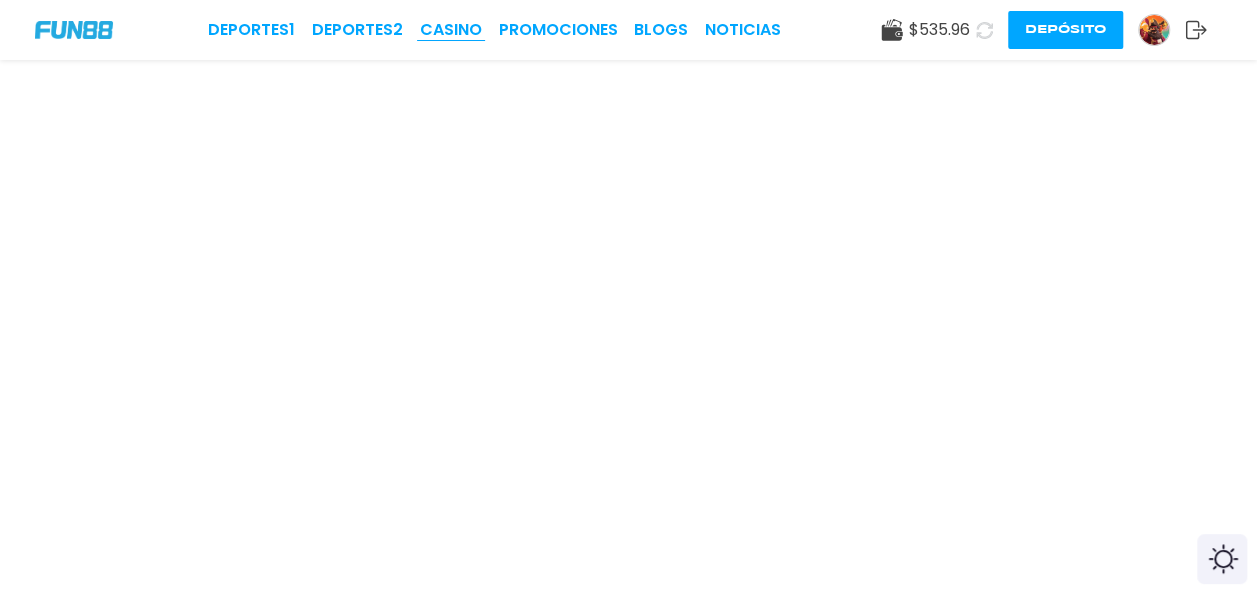 click on "CASINO" at bounding box center (451, 30) 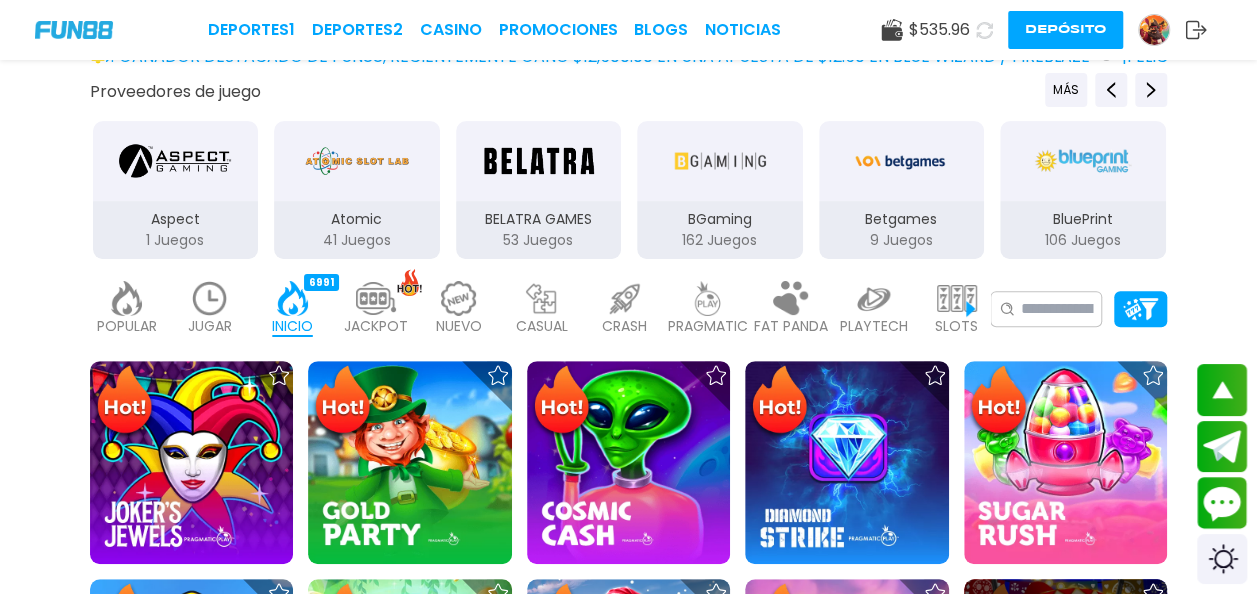 scroll, scrollTop: 296, scrollLeft: 0, axis: vertical 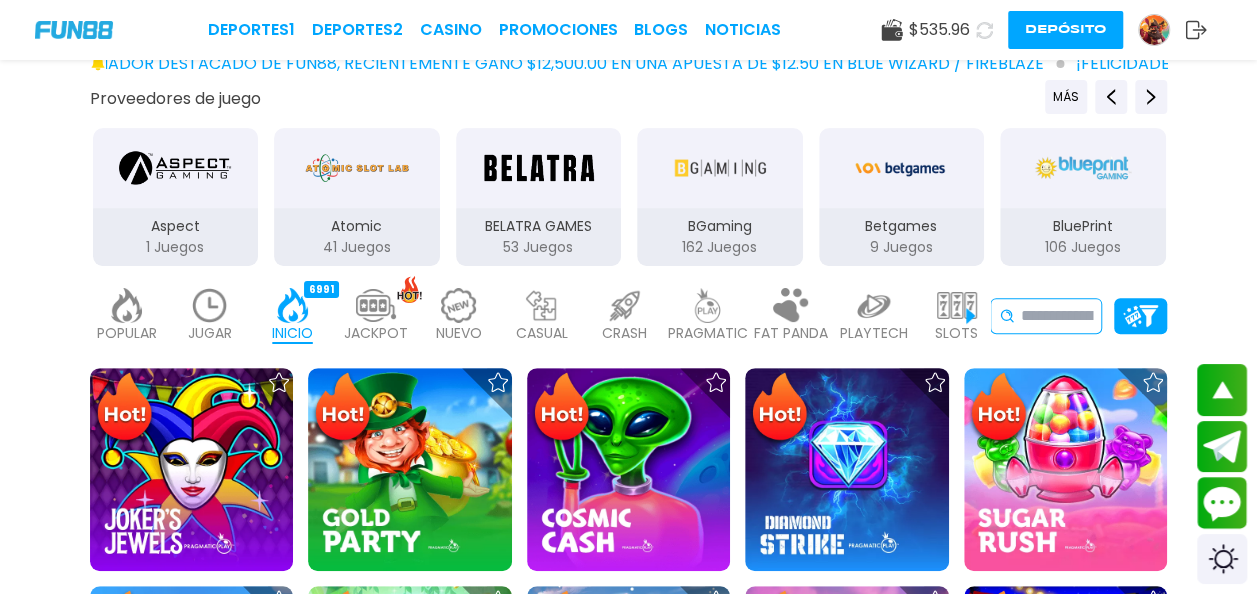click on "No se ha encontrado ningún juego." at bounding box center (1046, 316) 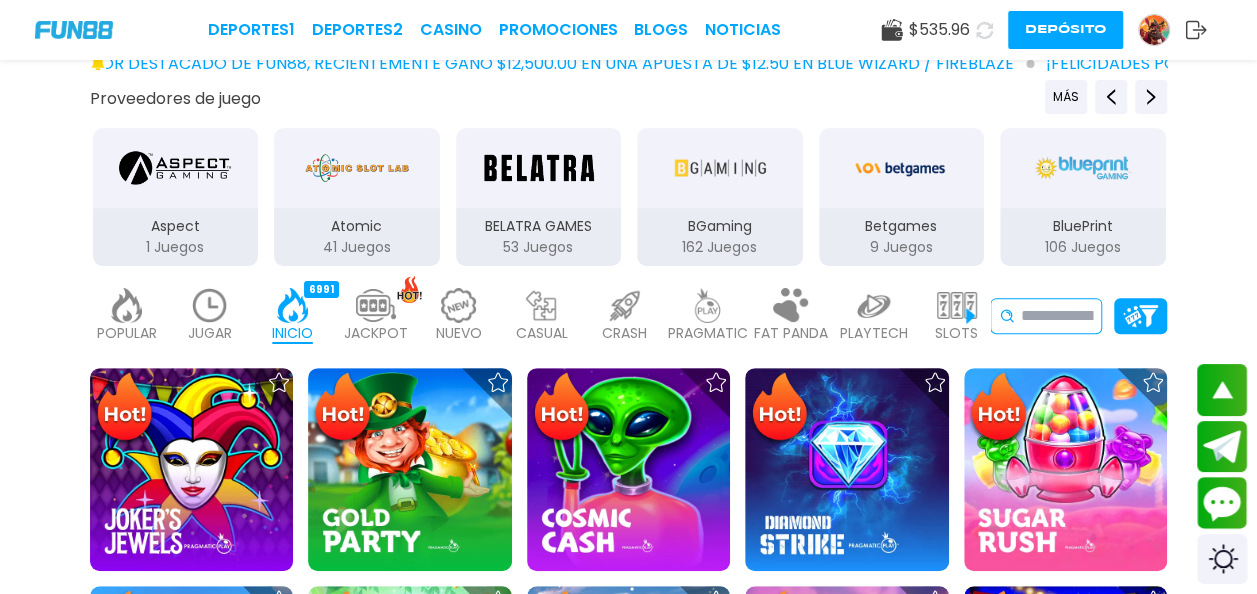 click at bounding box center [1057, 316] 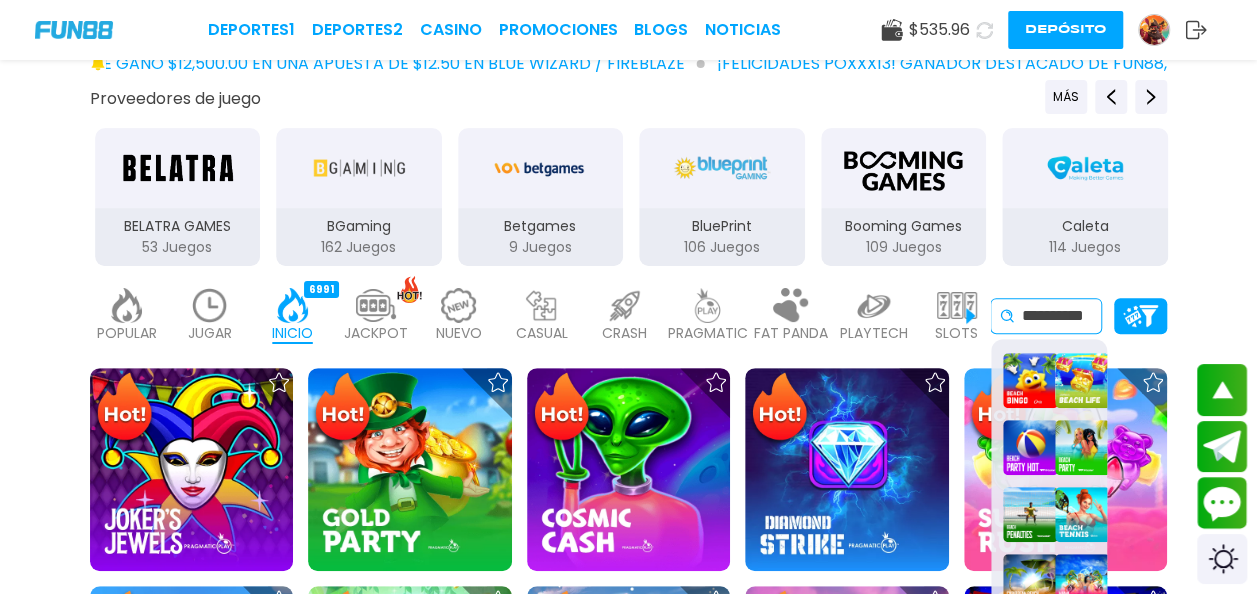 scroll, scrollTop: 0, scrollLeft: 26, axis: horizontal 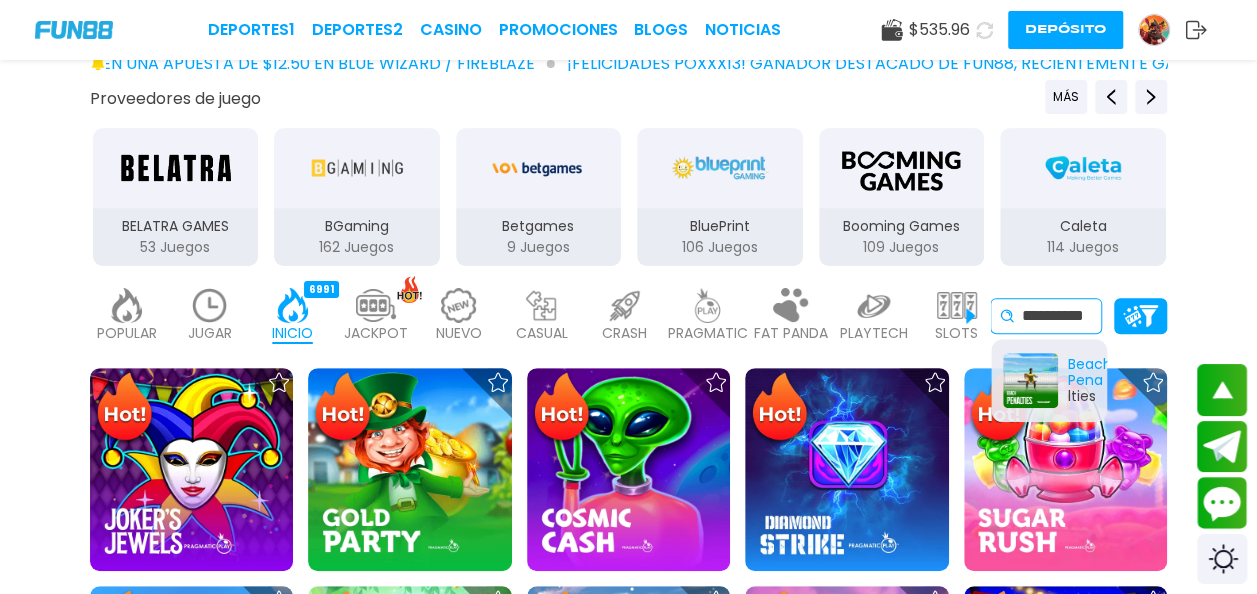 type on "**********" 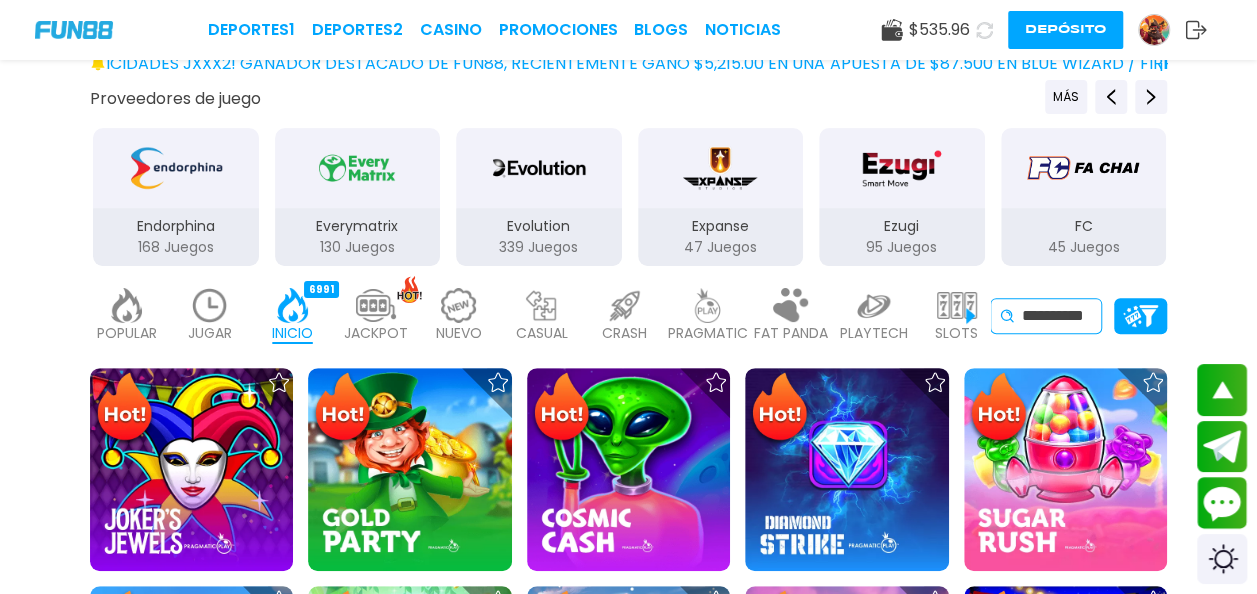 click on "**********" at bounding box center (1057, 316) 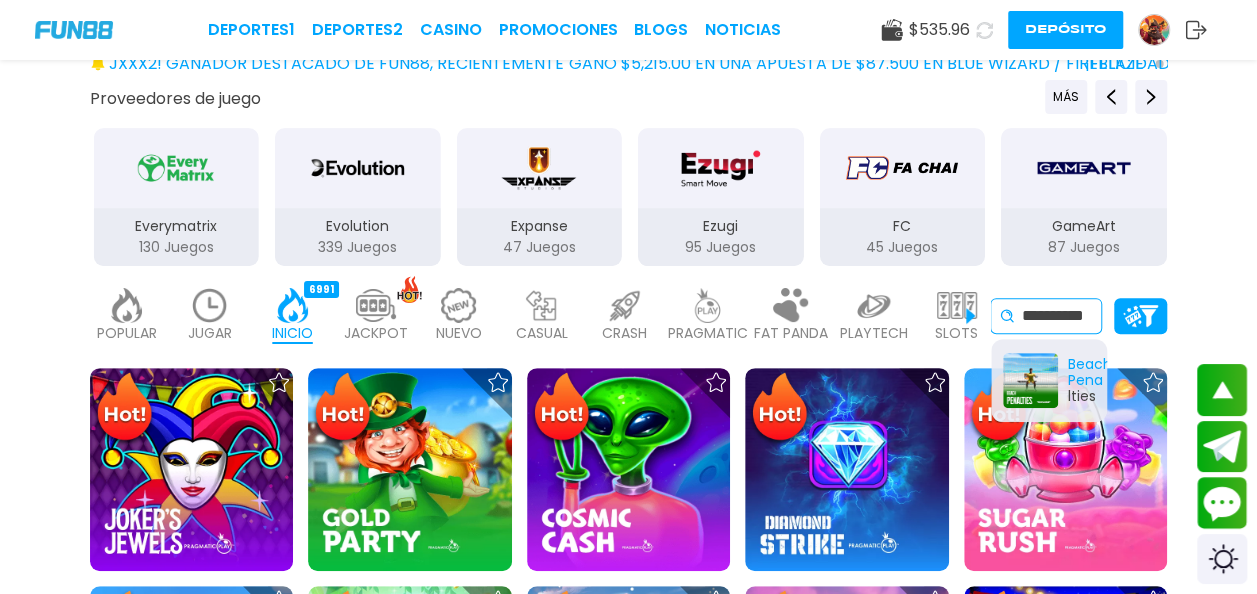 click on "Beach Pena lties" at bounding box center [1049, 380] 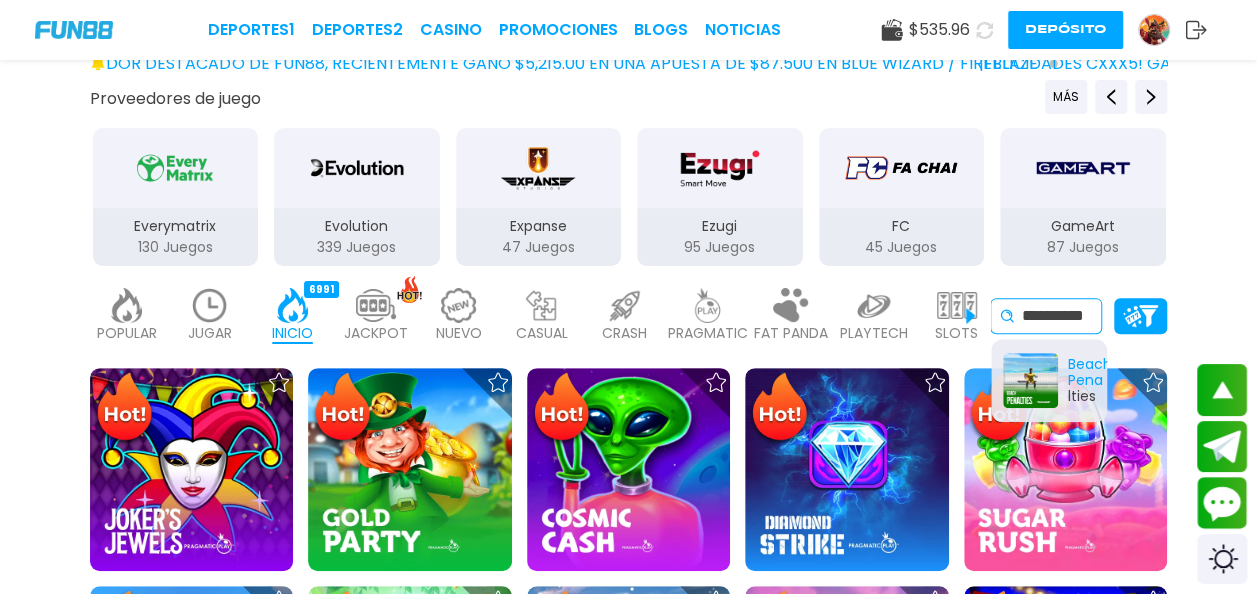 click on "**********" at bounding box center (1057, 316) 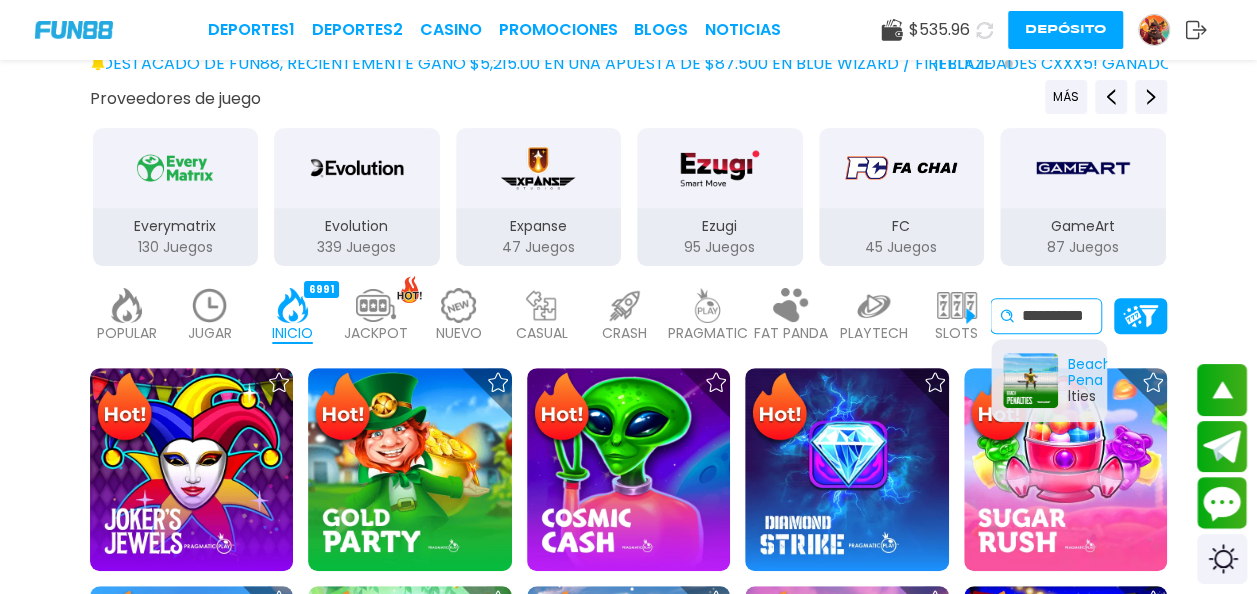 click on "Beach Pena lties" at bounding box center (1023, 380) 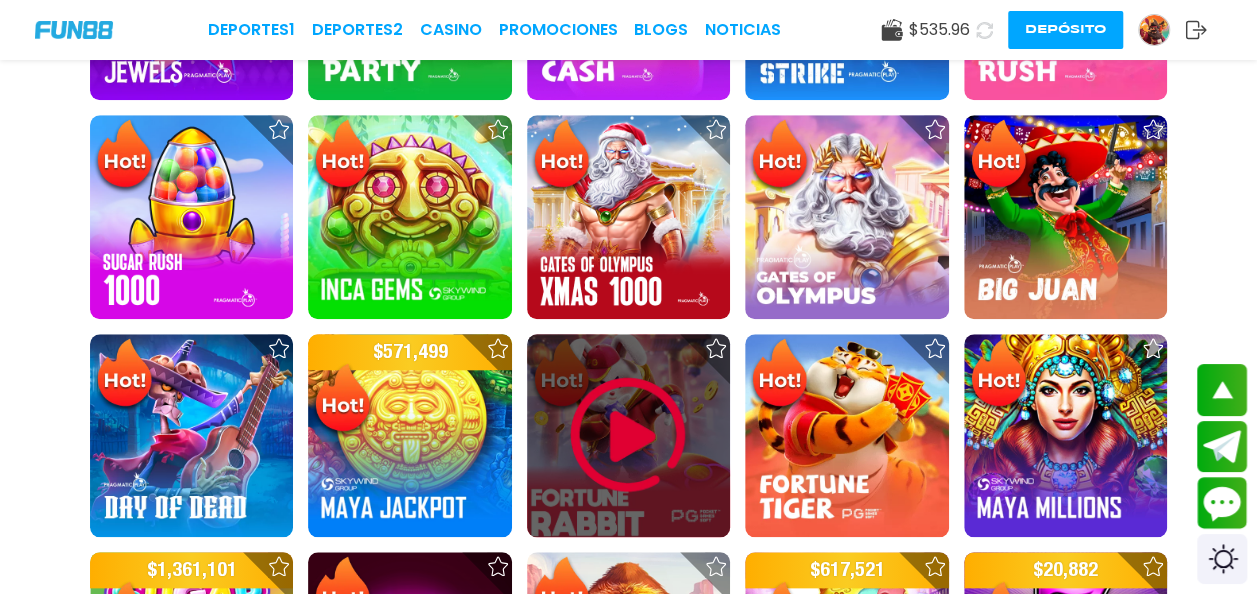 scroll, scrollTop: 766, scrollLeft: 0, axis: vertical 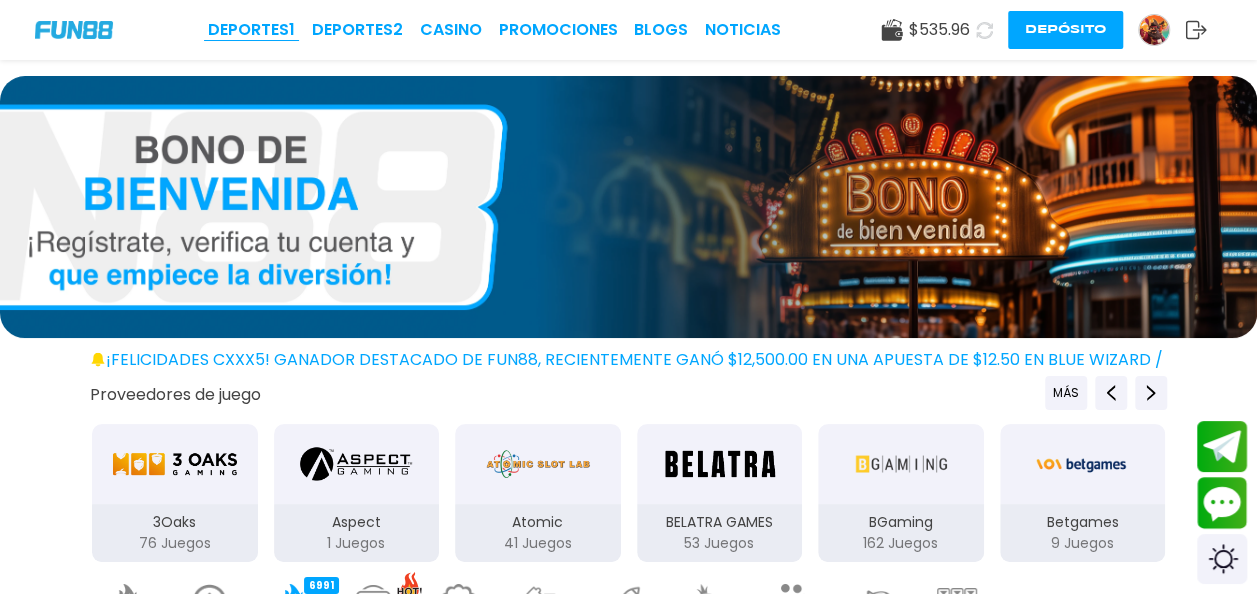 click on "Deportes  1" at bounding box center (251, 30) 